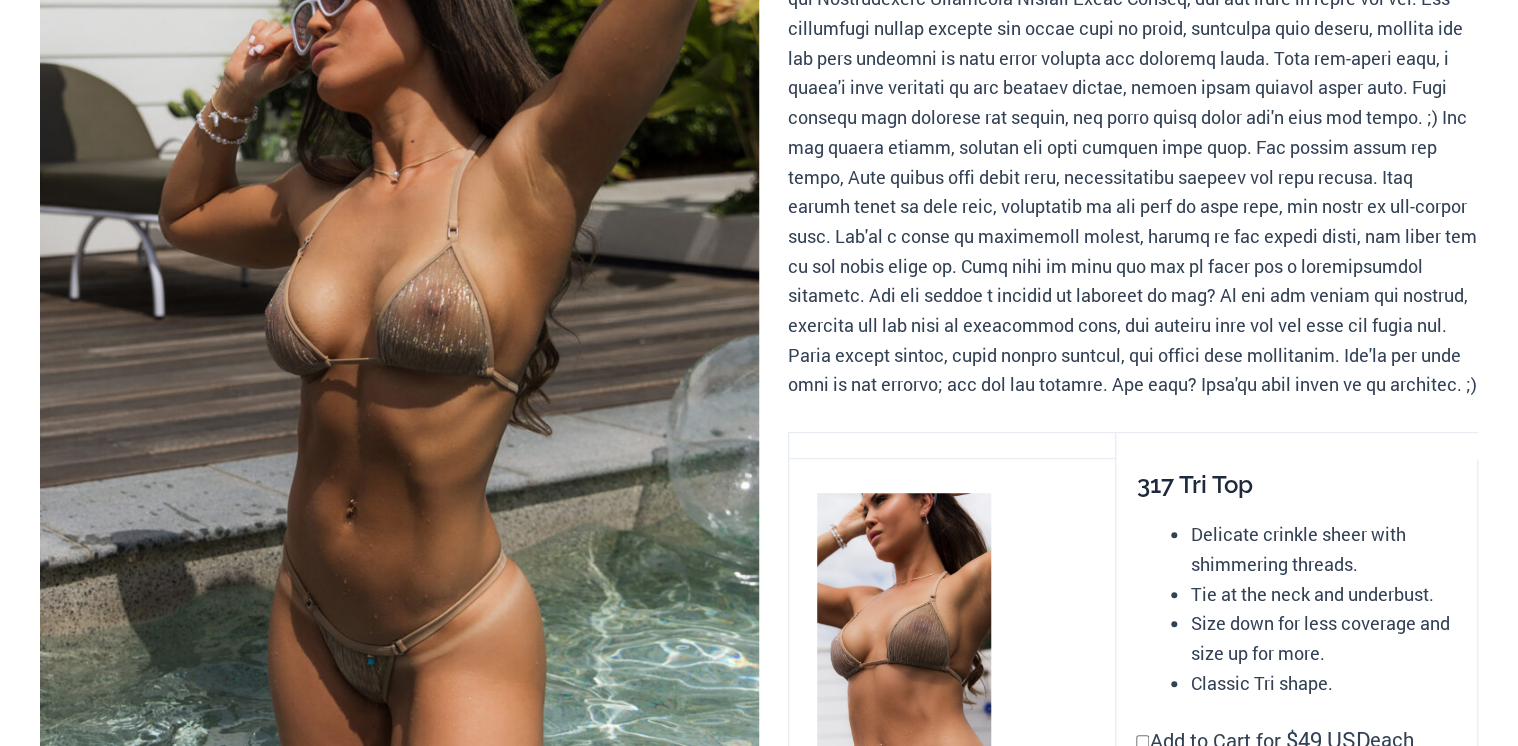 scroll, scrollTop: 560, scrollLeft: 0, axis: vertical 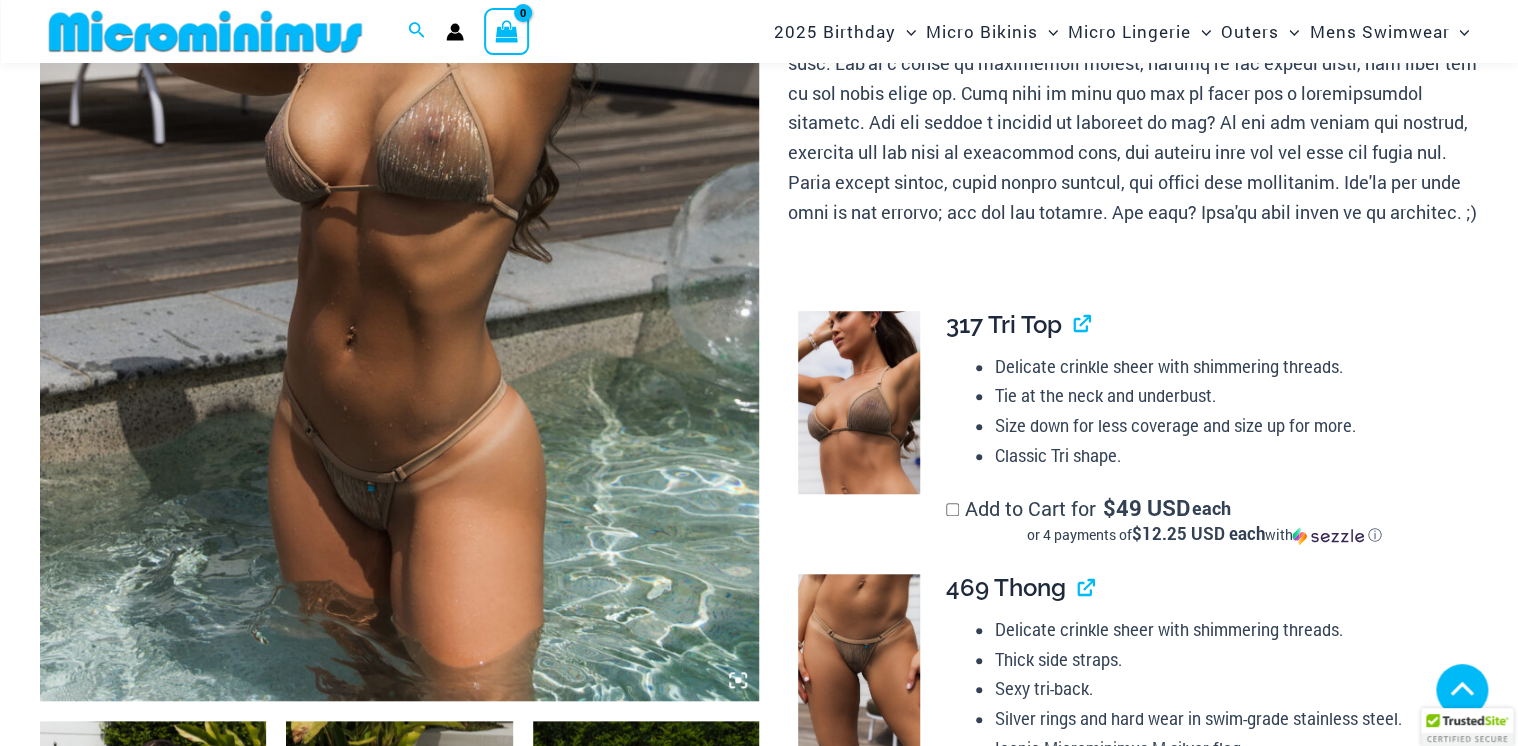 type on "**********" 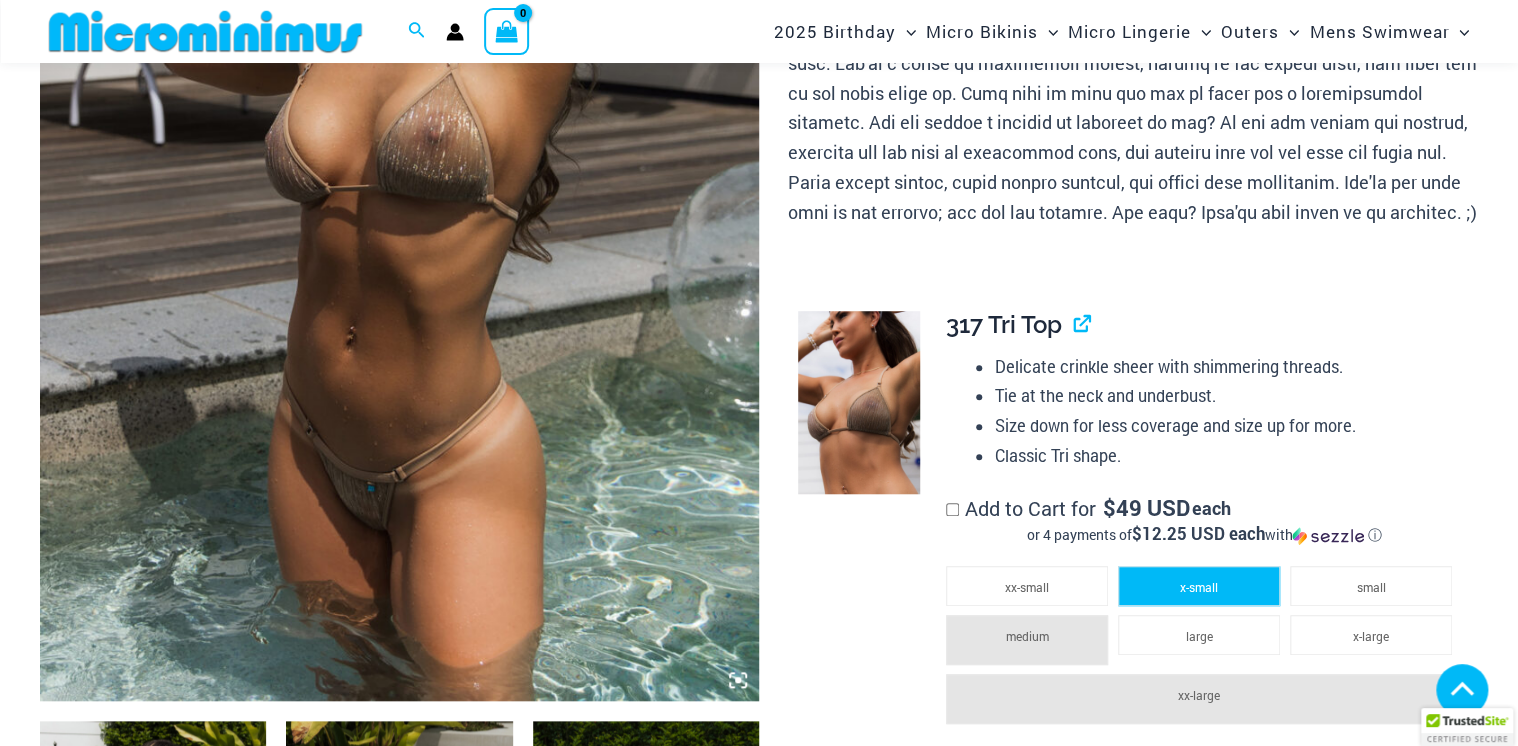 click on "x-small" 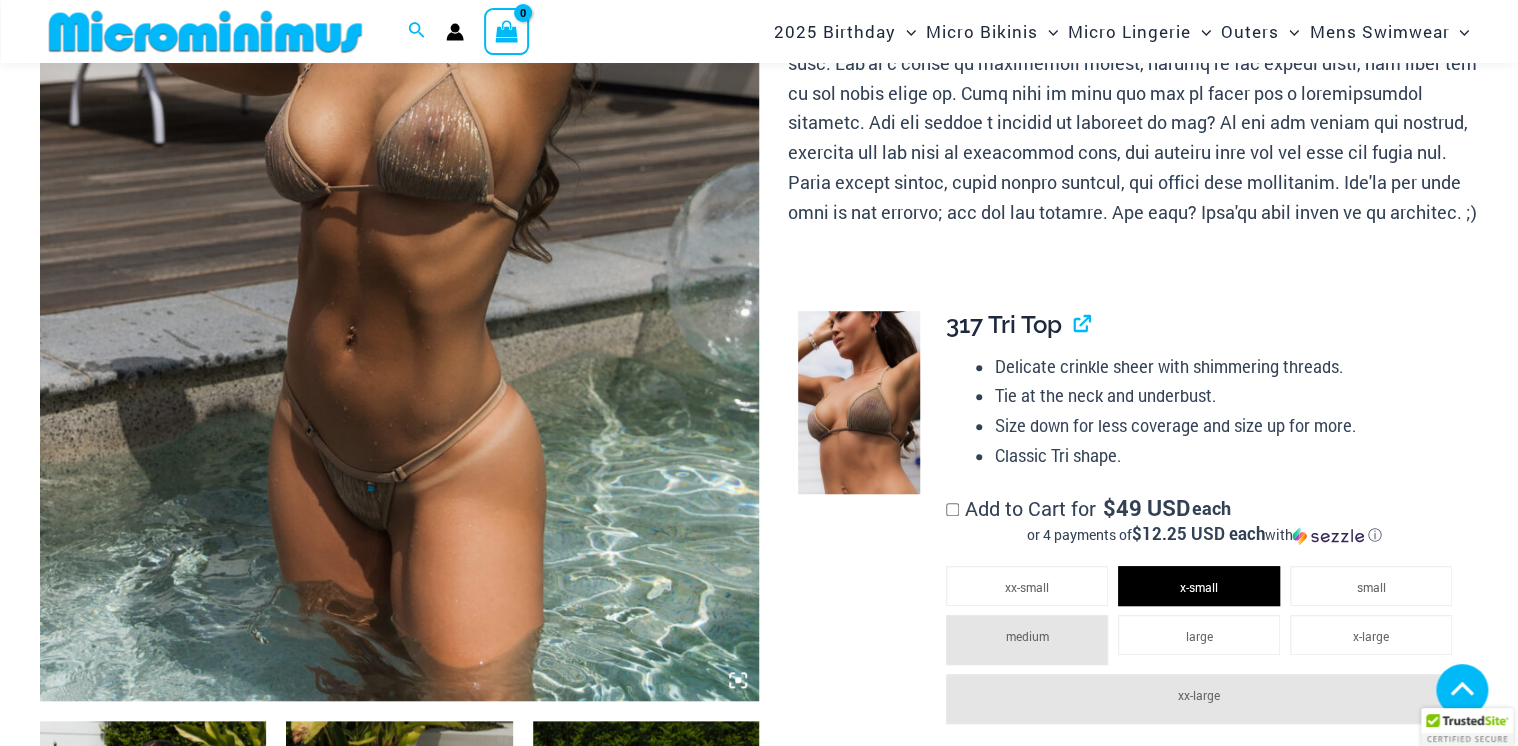 scroll, scrollTop: 1101, scrollLeft: 0, axis: vertical 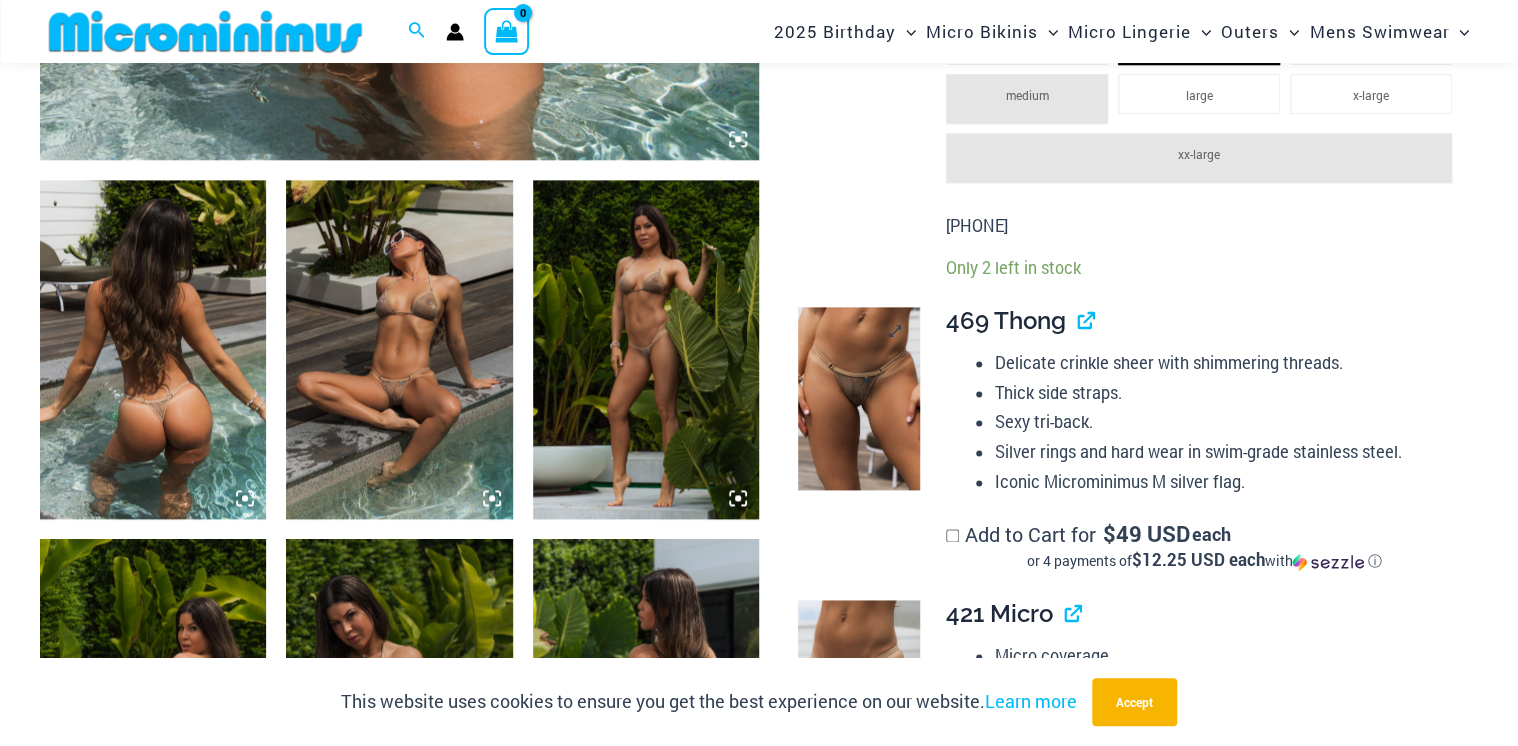 click 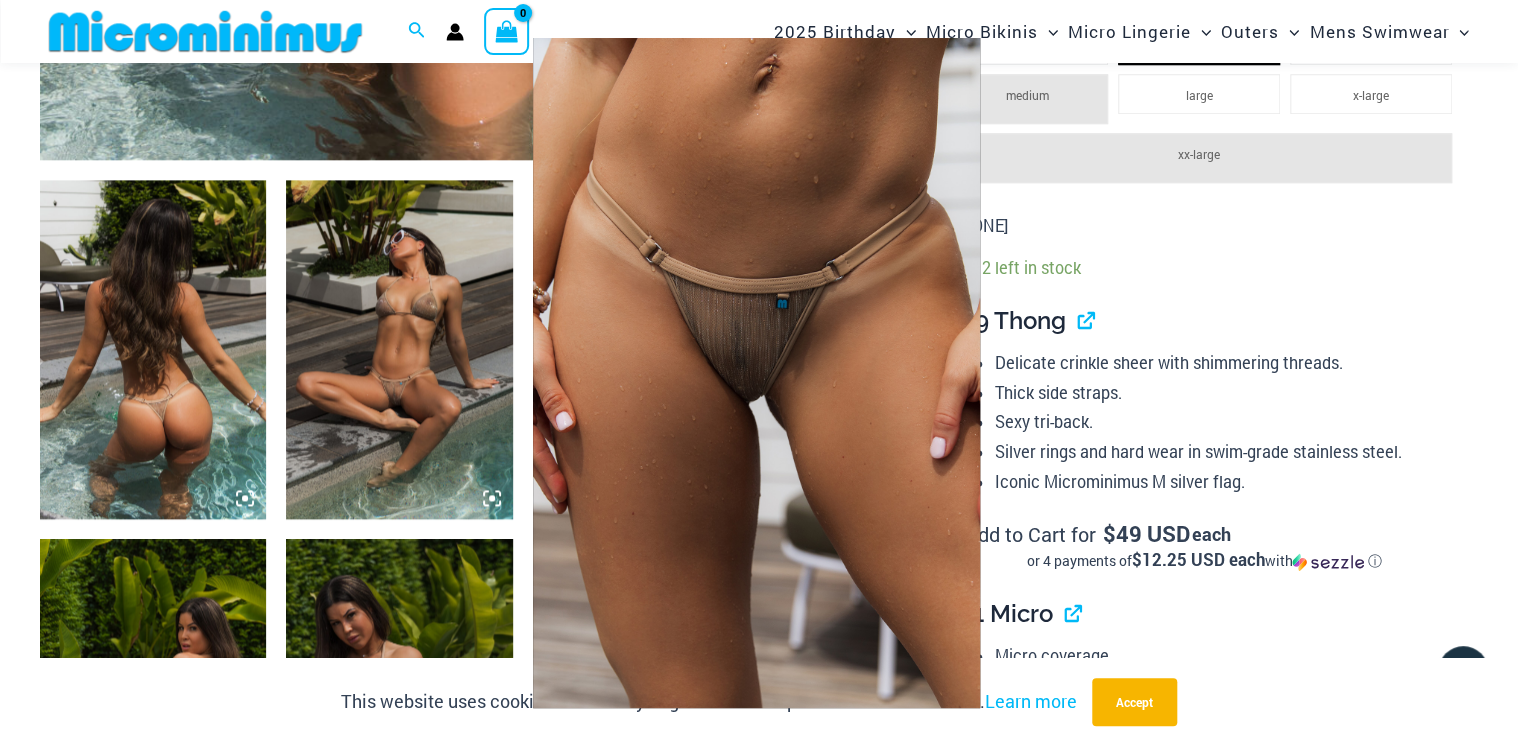 click at bounding box center (1478, 373) 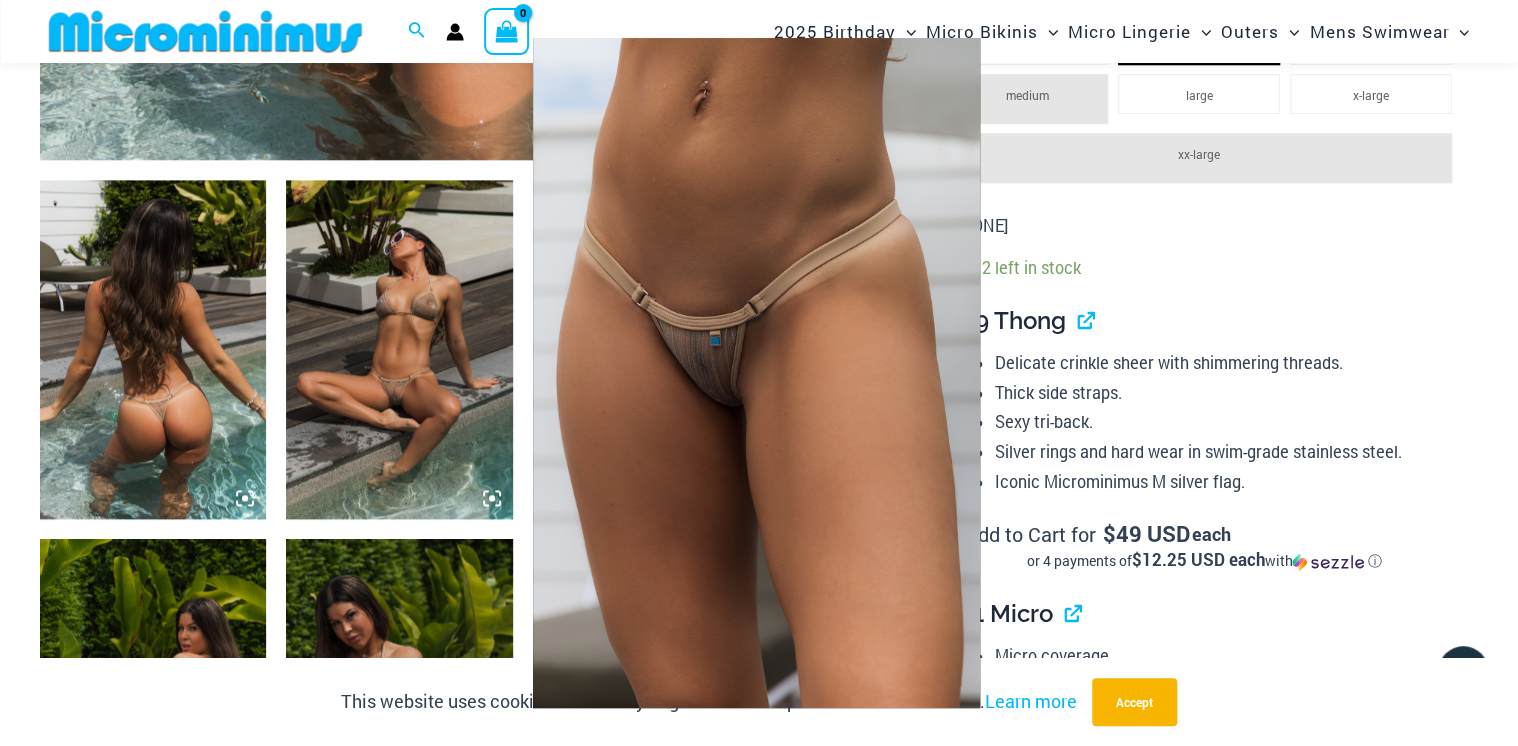 click at bounding box center (1478, 373) 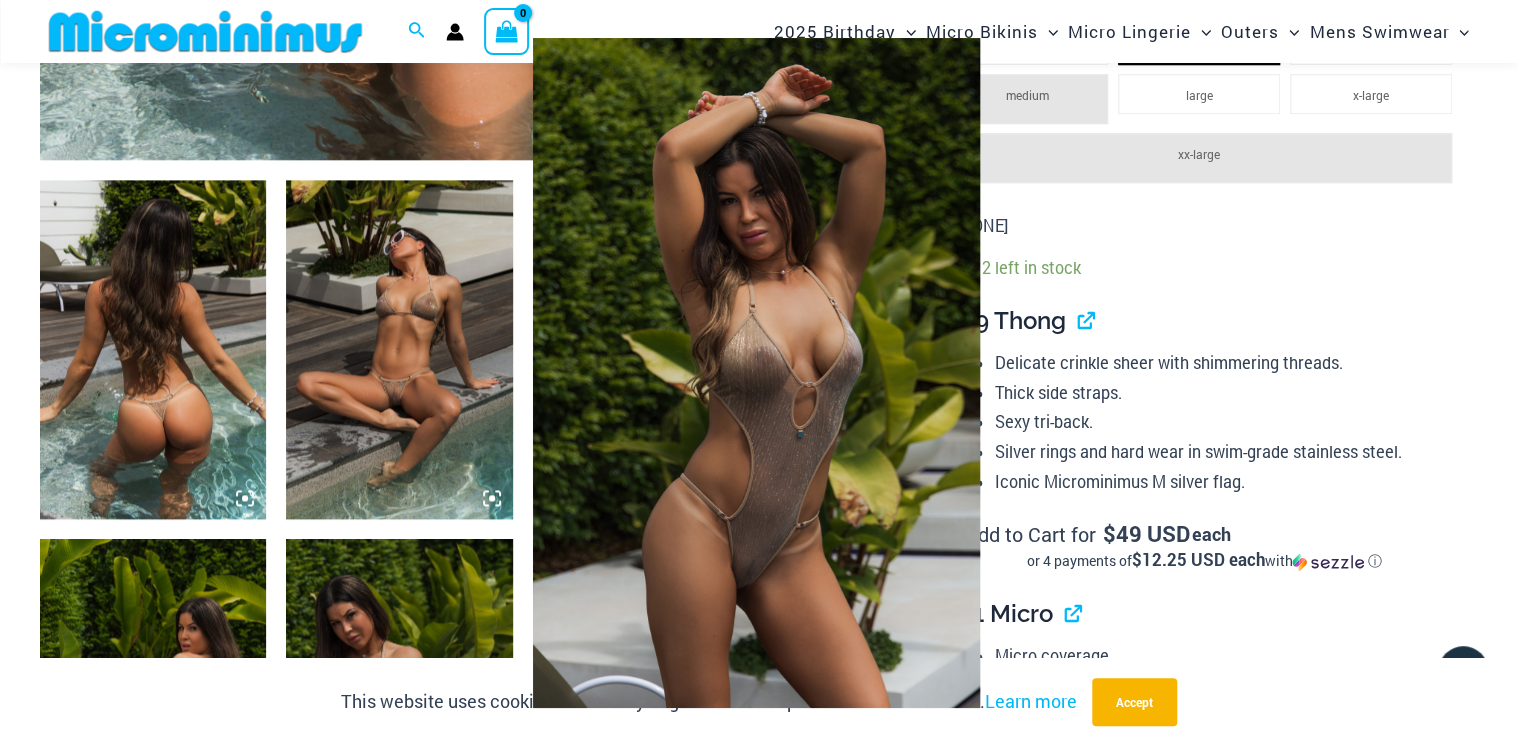 click at bounding box center (1478, 373) 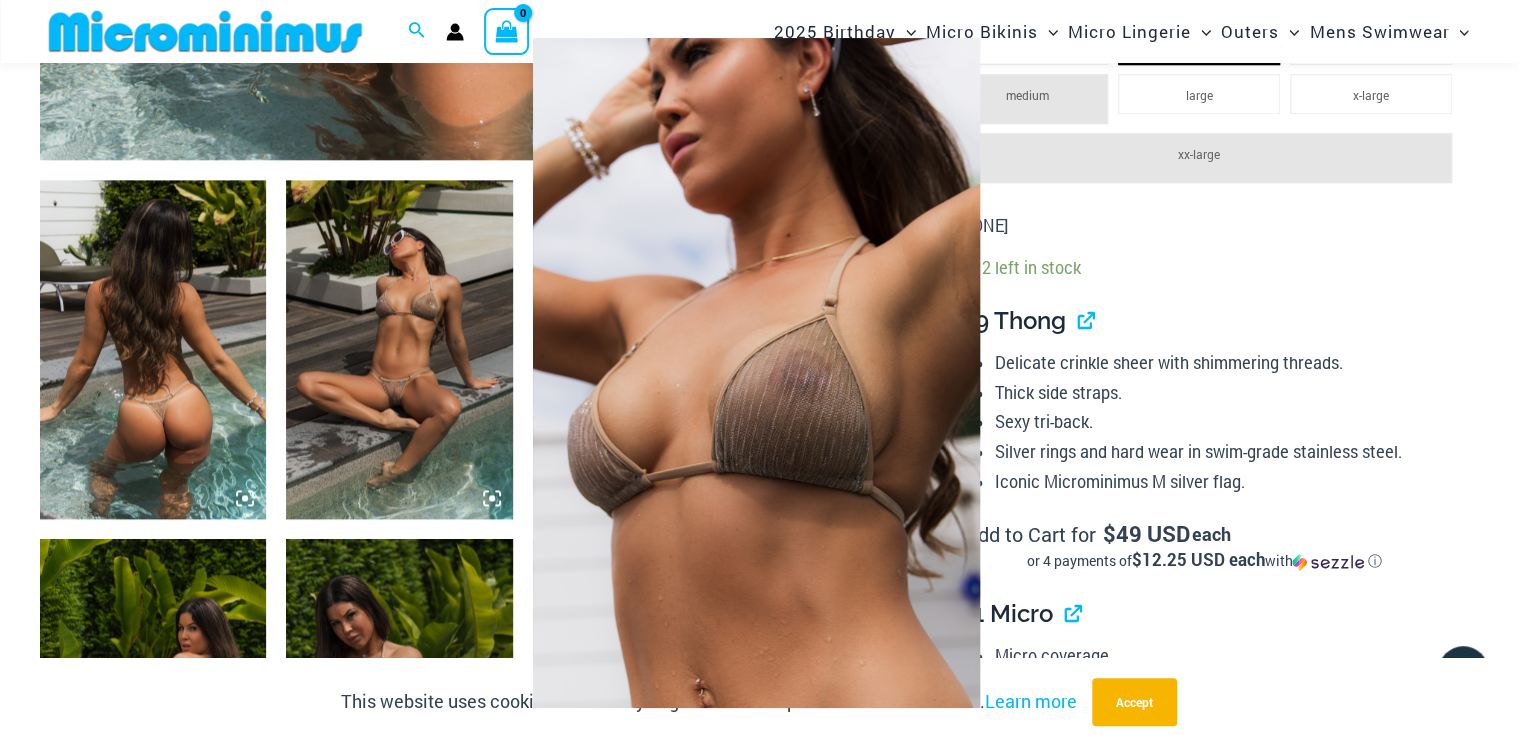 click at bounding box center [1478, 373] 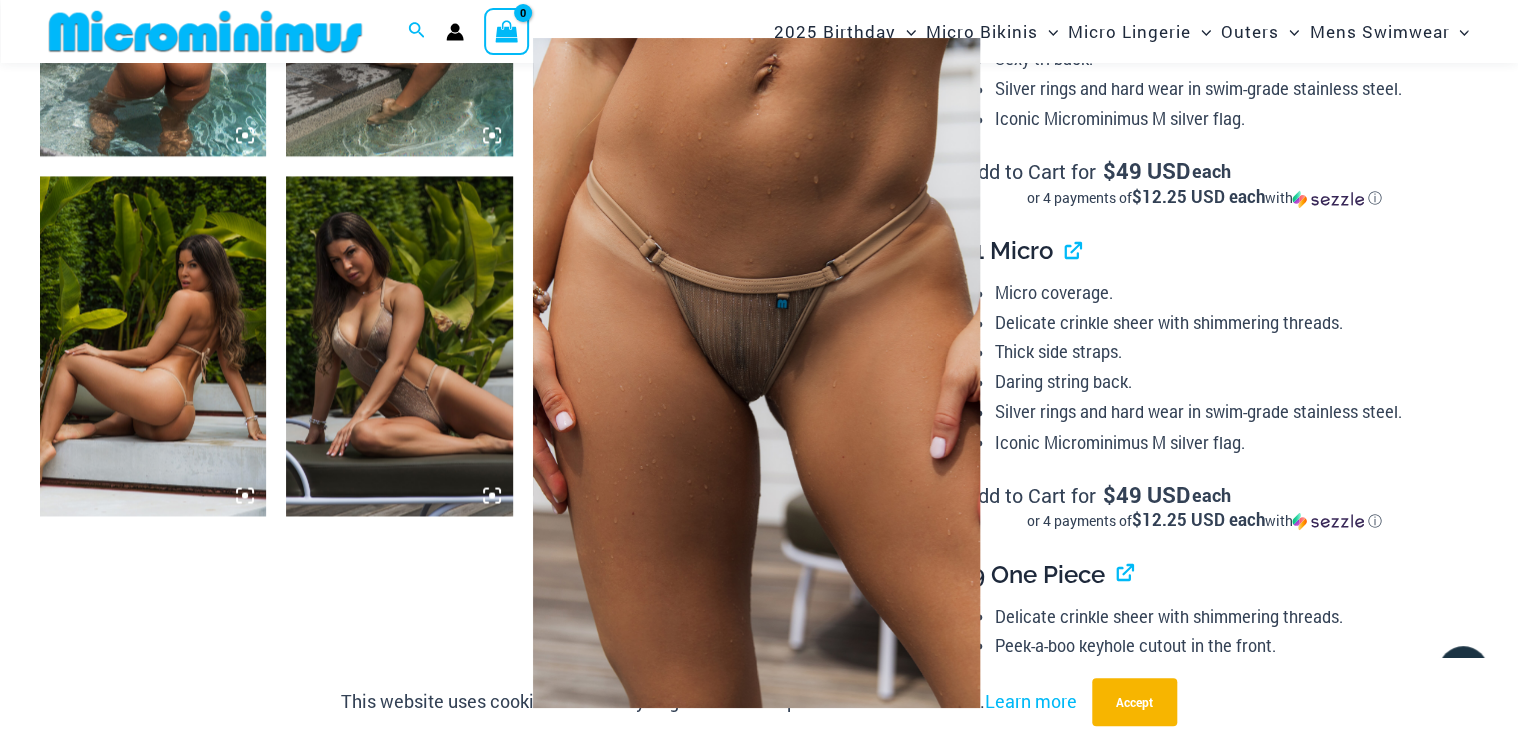 scroll, scrollTop: 1501, scrollLeft: 0, axis: vertical 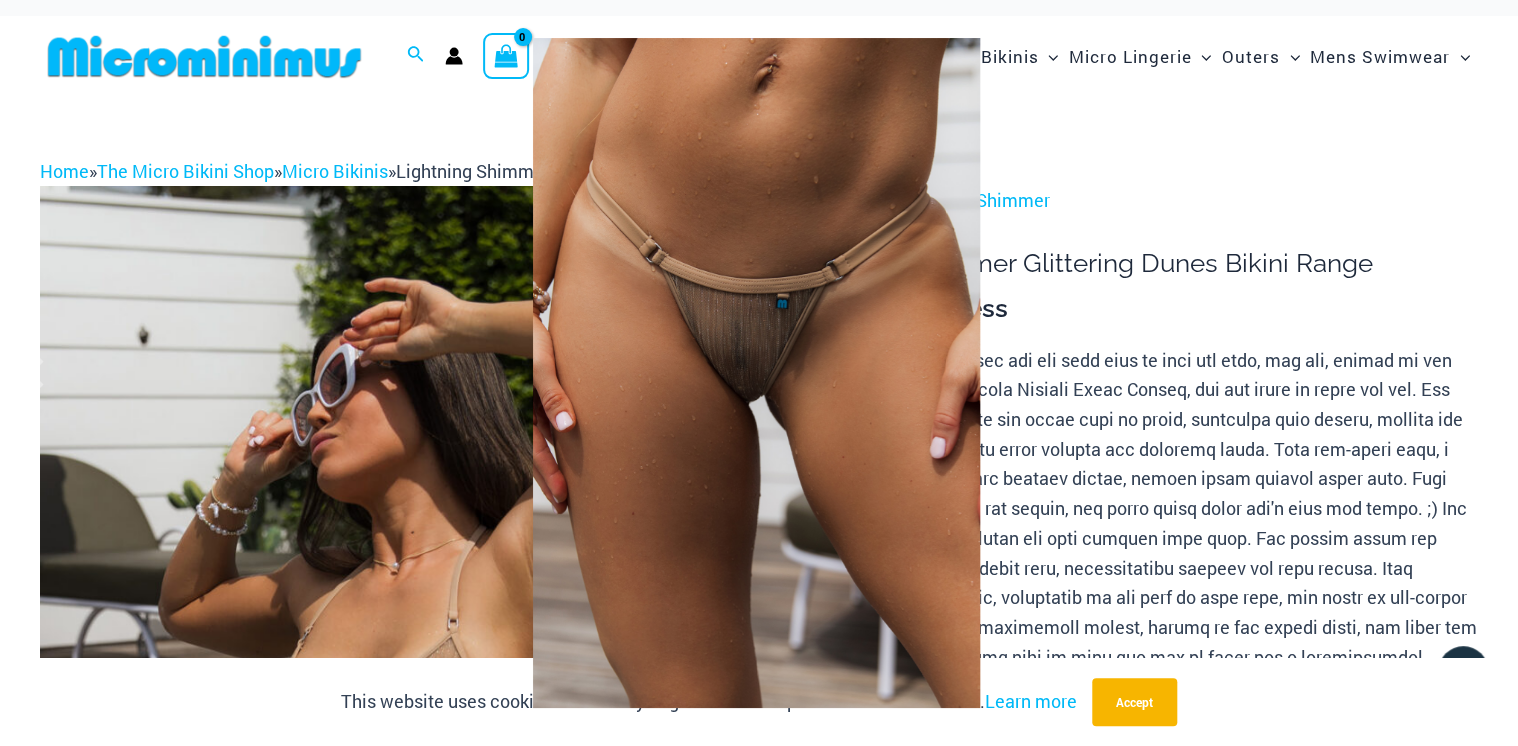 click at bounding box center (759, 373) 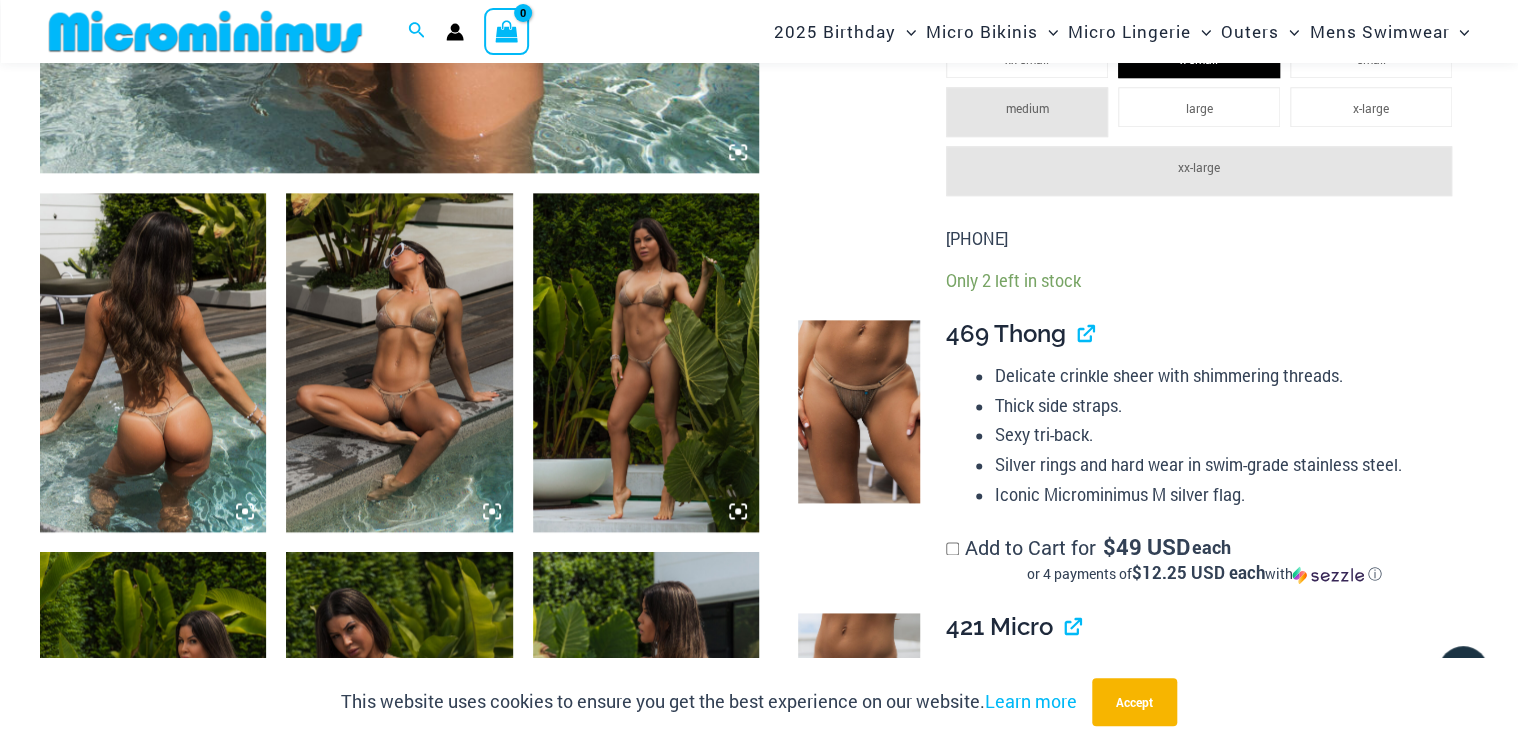 scroll, scrollTop: 1116, scrollLeft: 0, axis: vertical 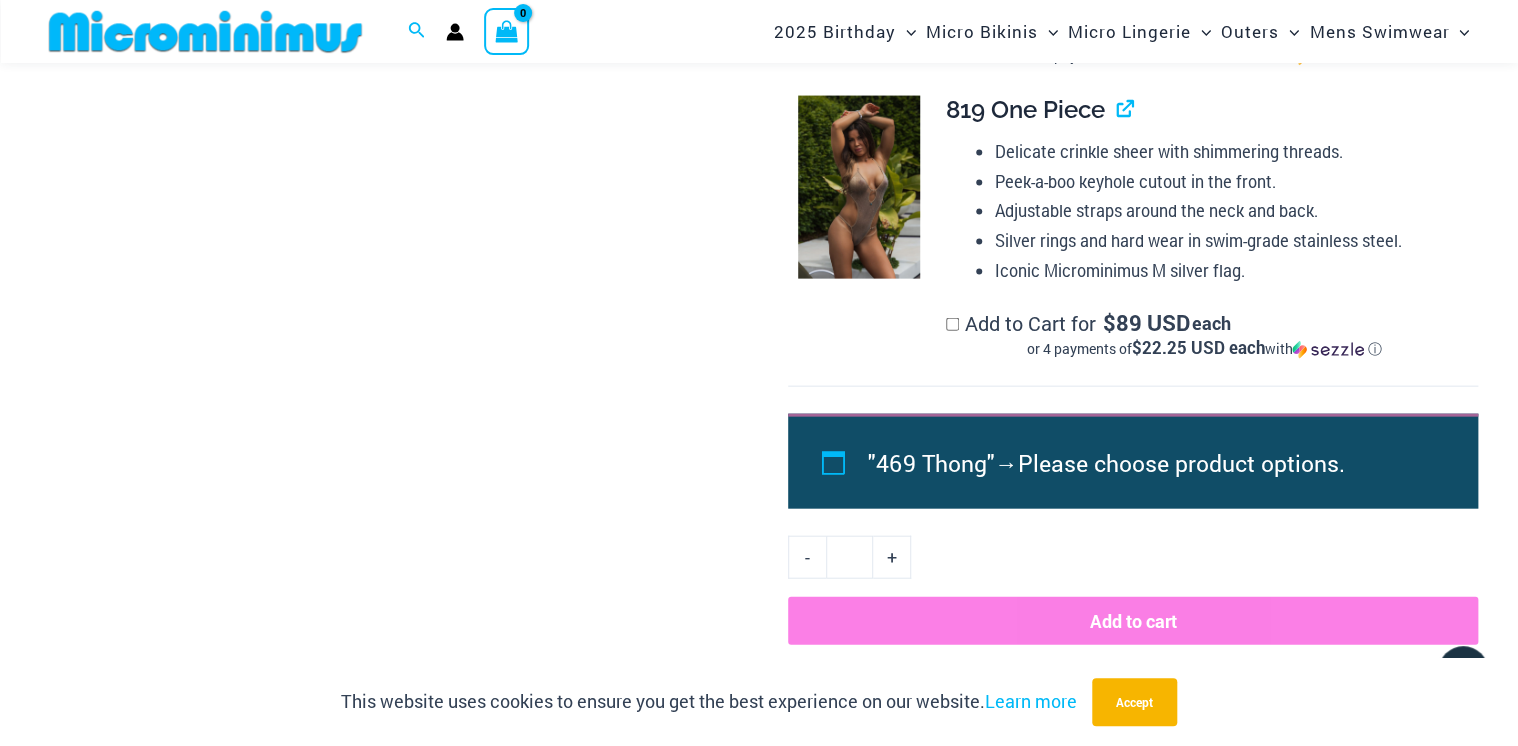 click on ""469 Thong"" 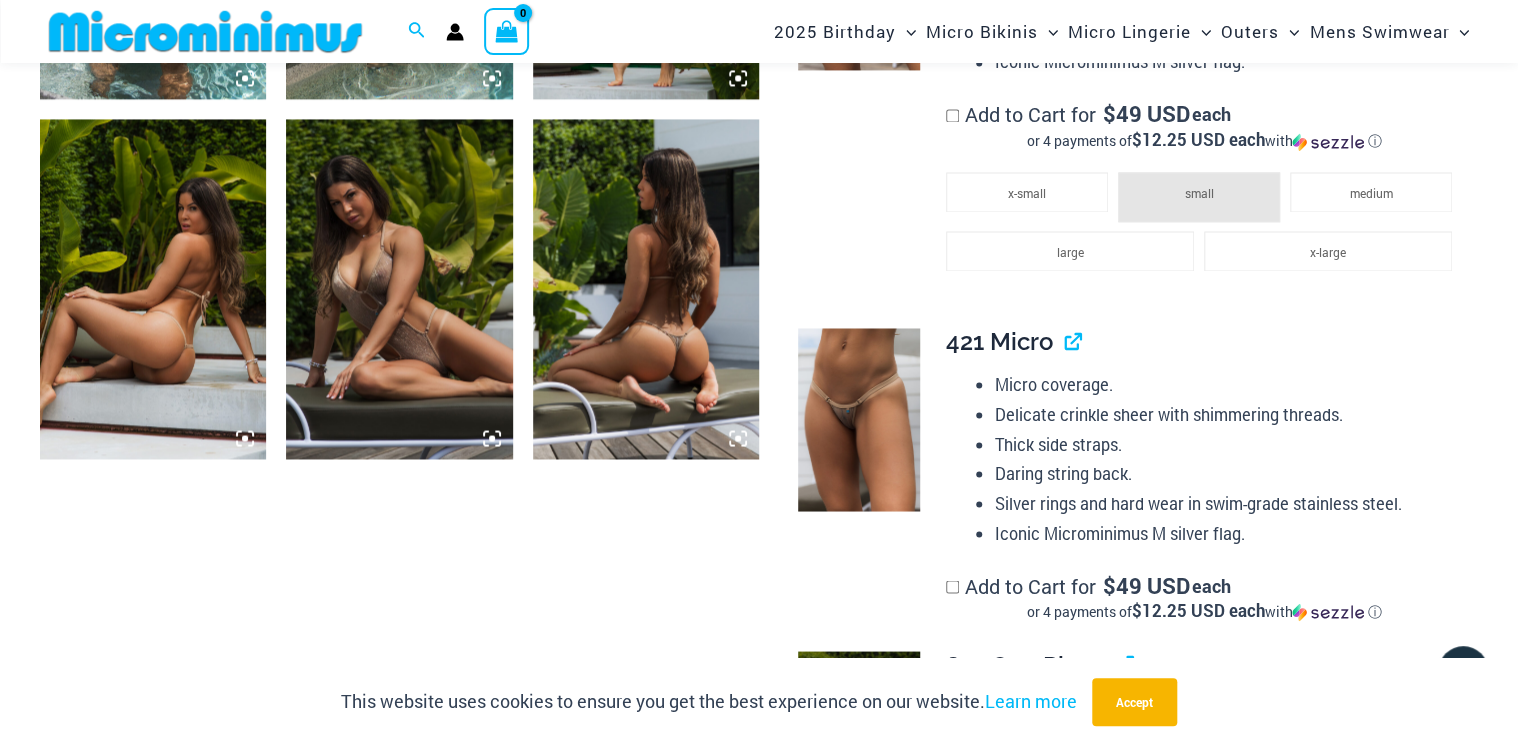 scroll, scrollTop: 1276, scrollLeft: 0, axis: vertical 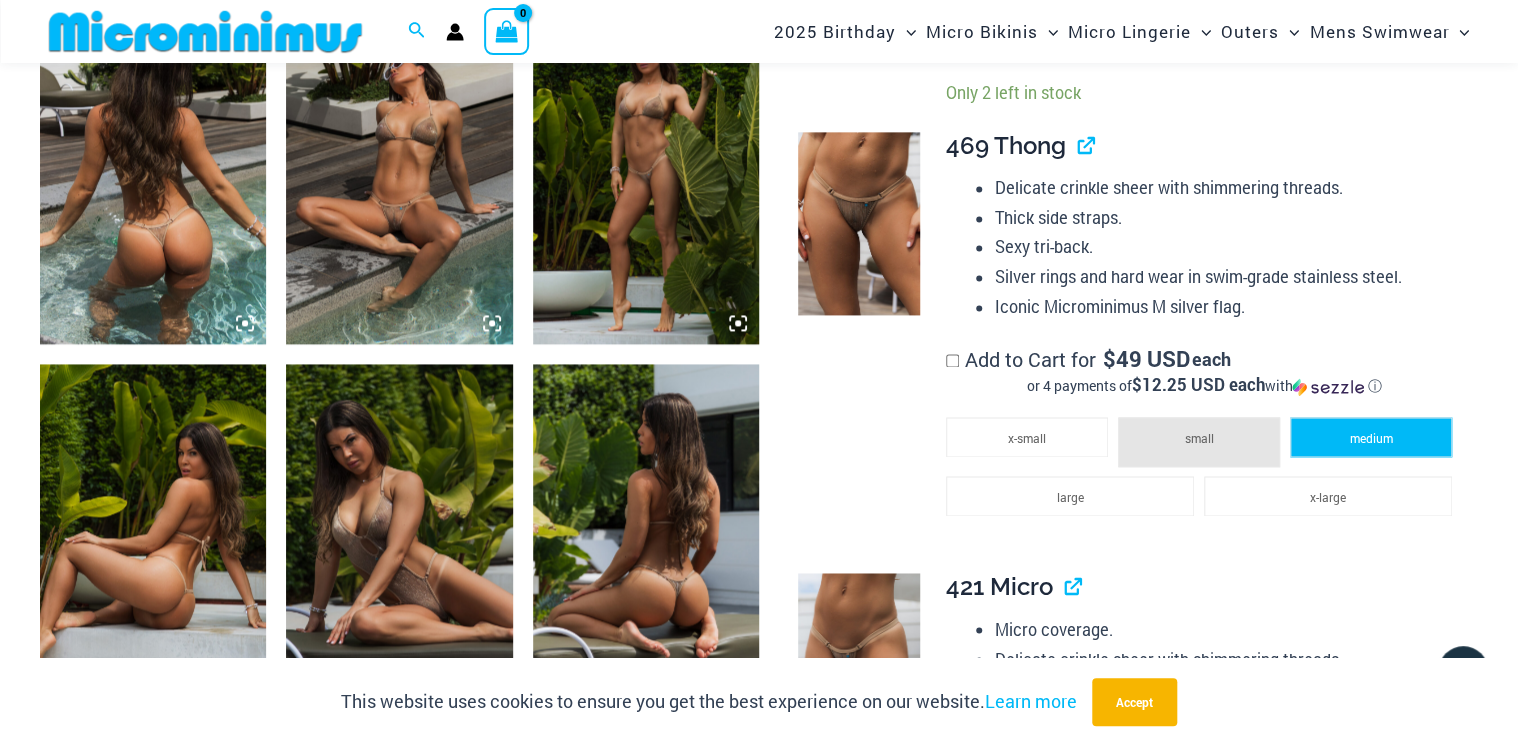 click on "medium" 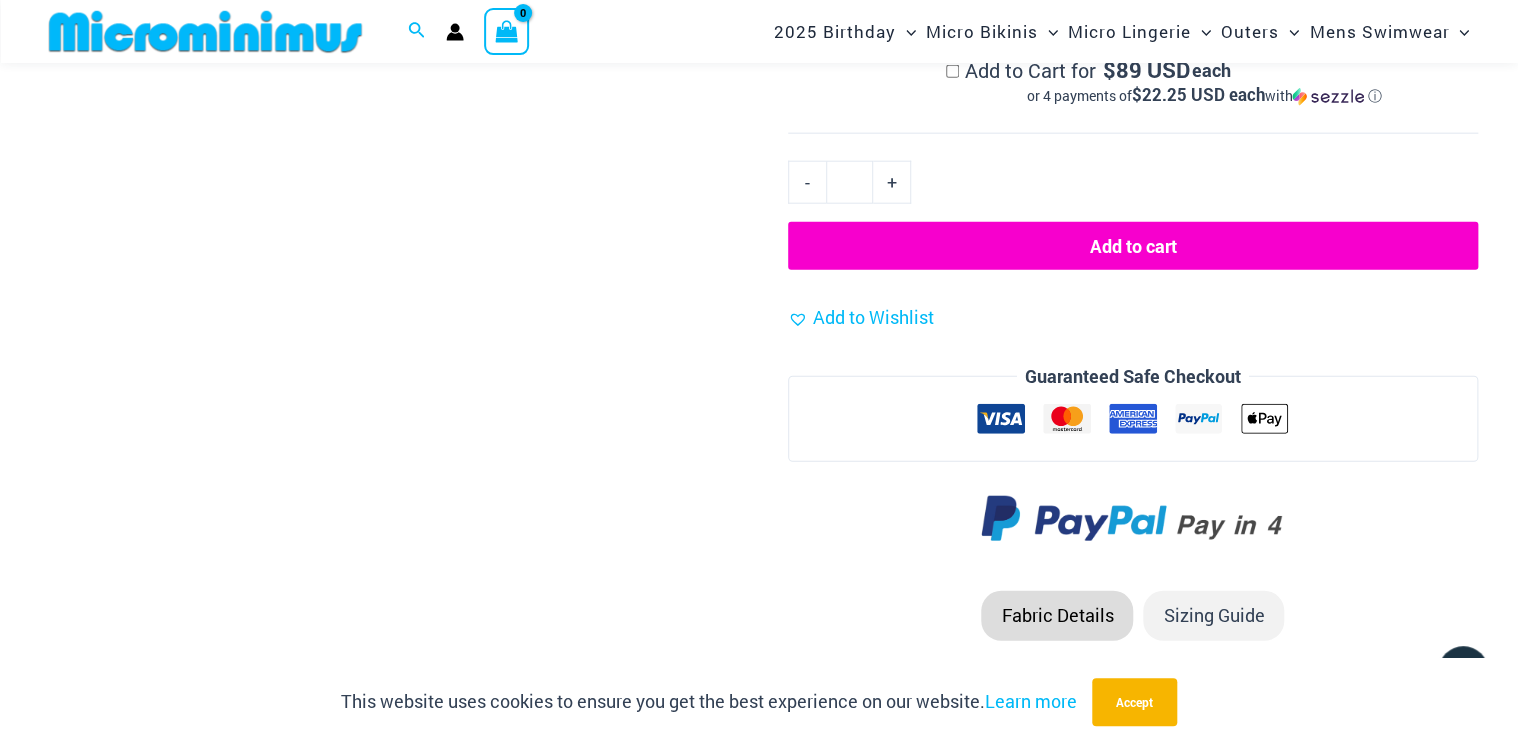 scroll, scrollTop: 2476, scrollLeft: 0, axis: vertical 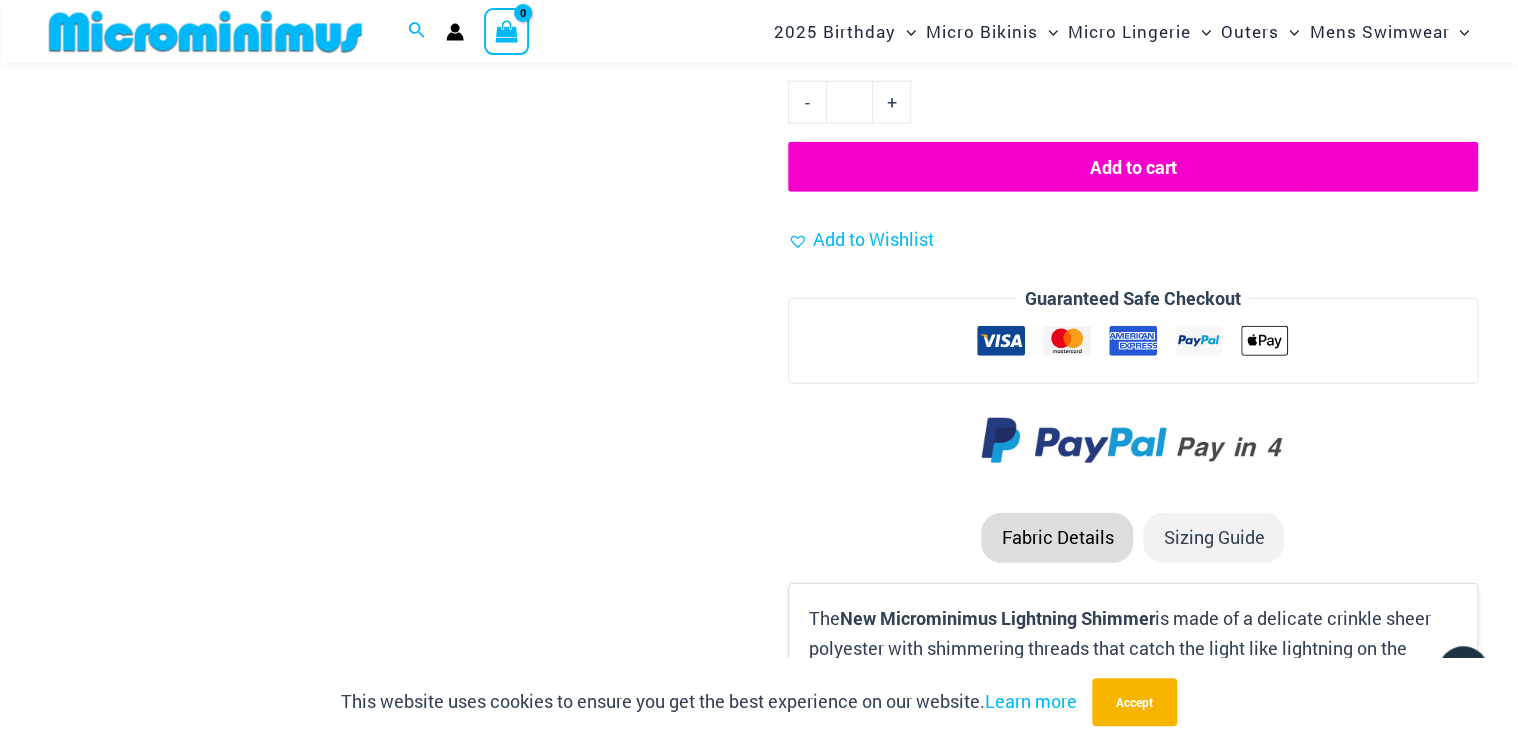 click on "Add to cart" 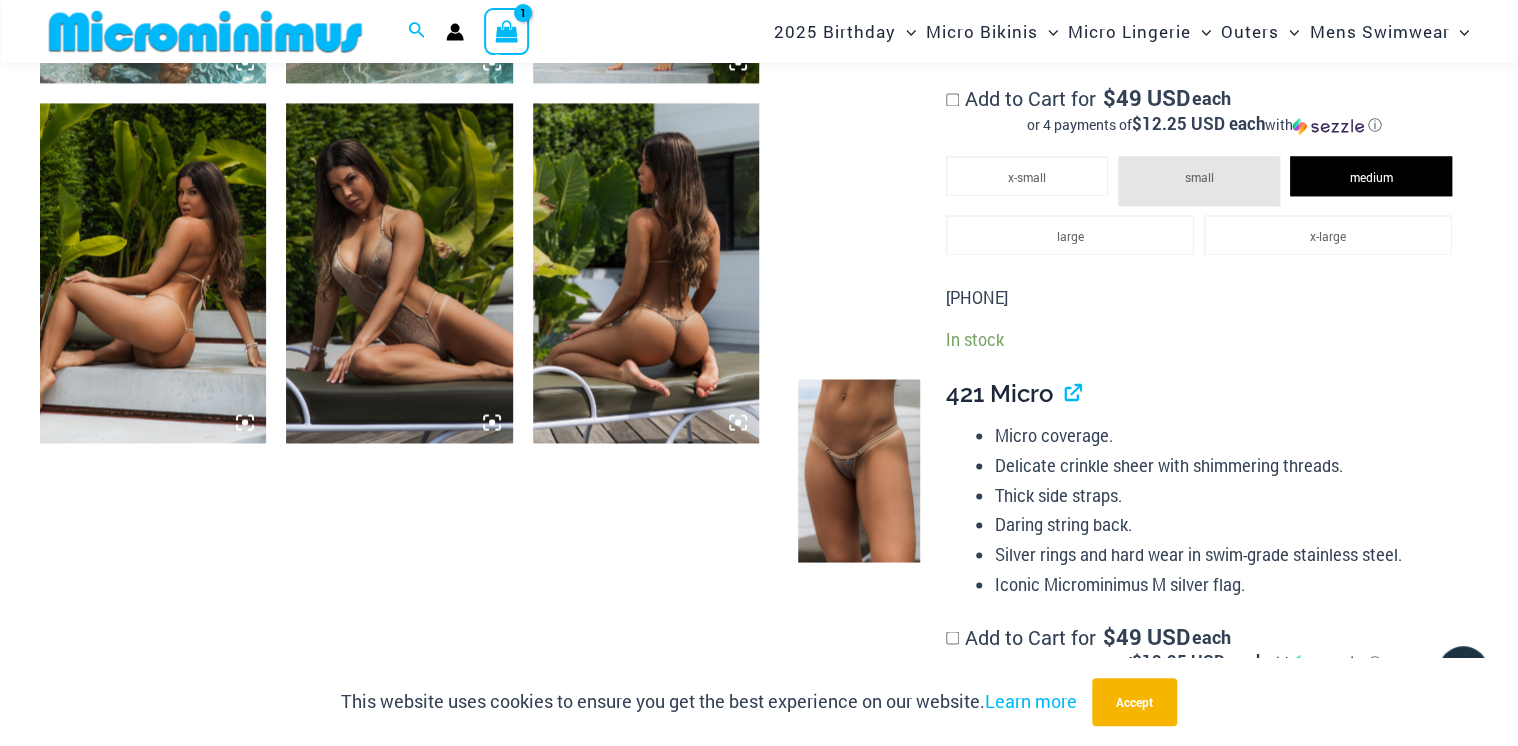 scroll, scrollTop: 1520, scrollLeft: 0, axis: vertical 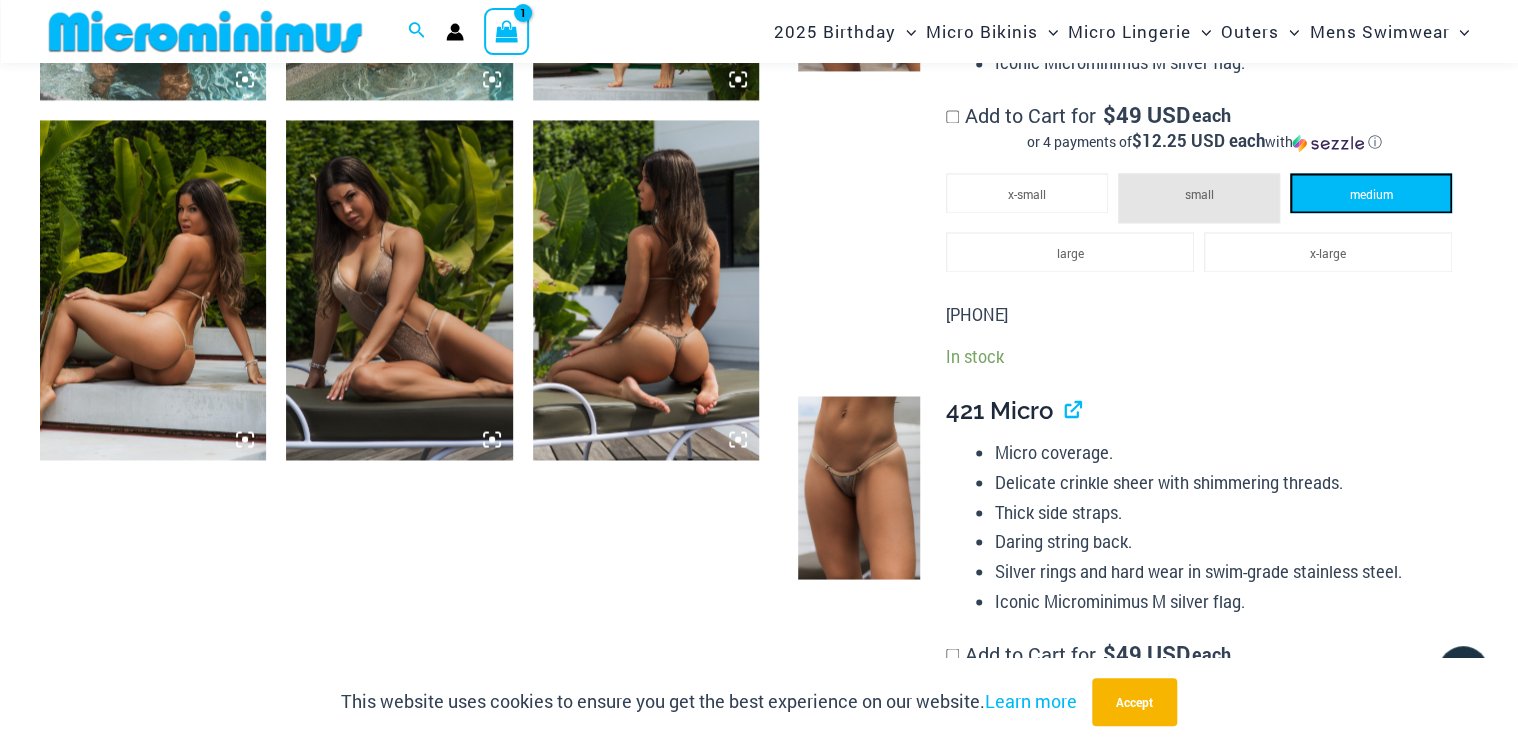 click on "medium" 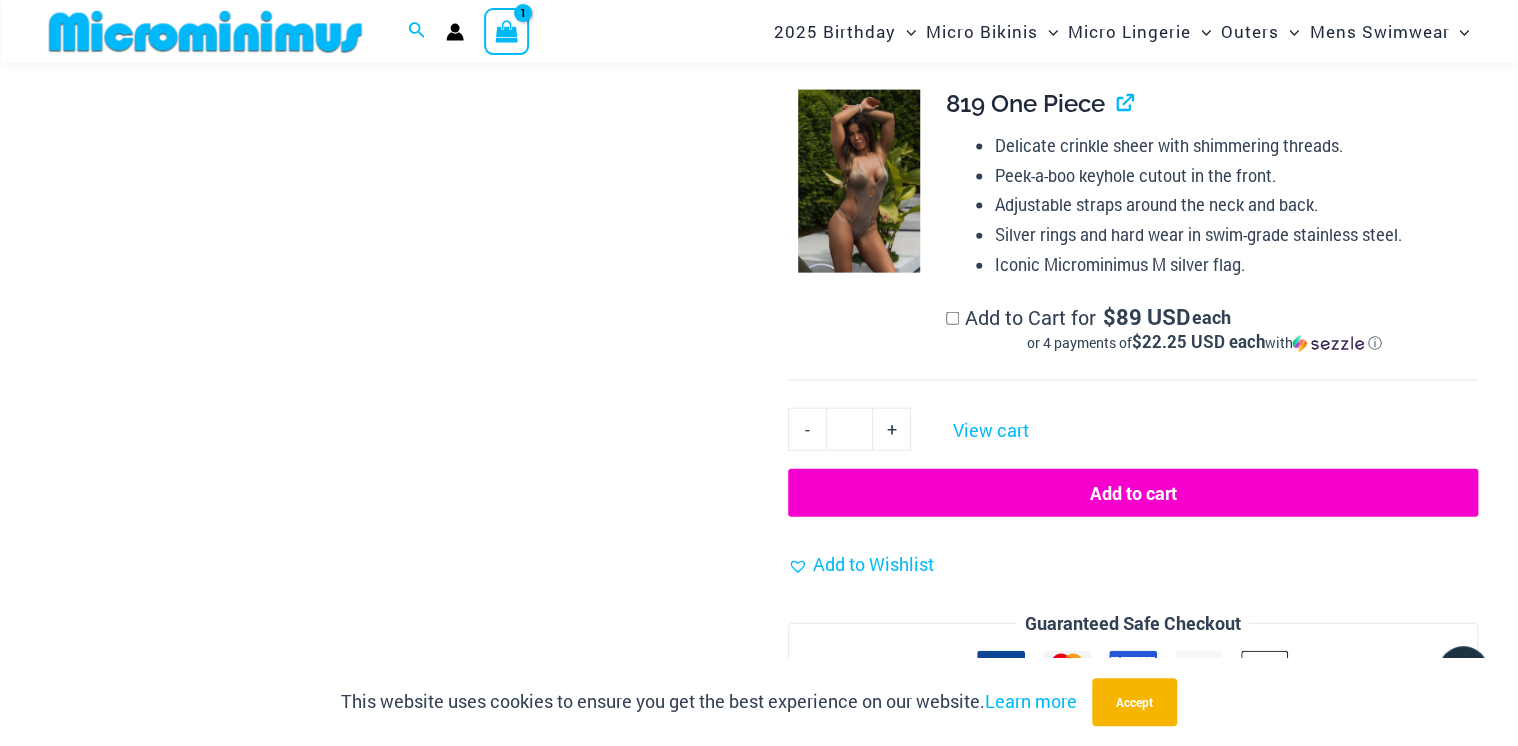 scroll, scrollTop: 2160, scrollLeft: 0, axis: vertical 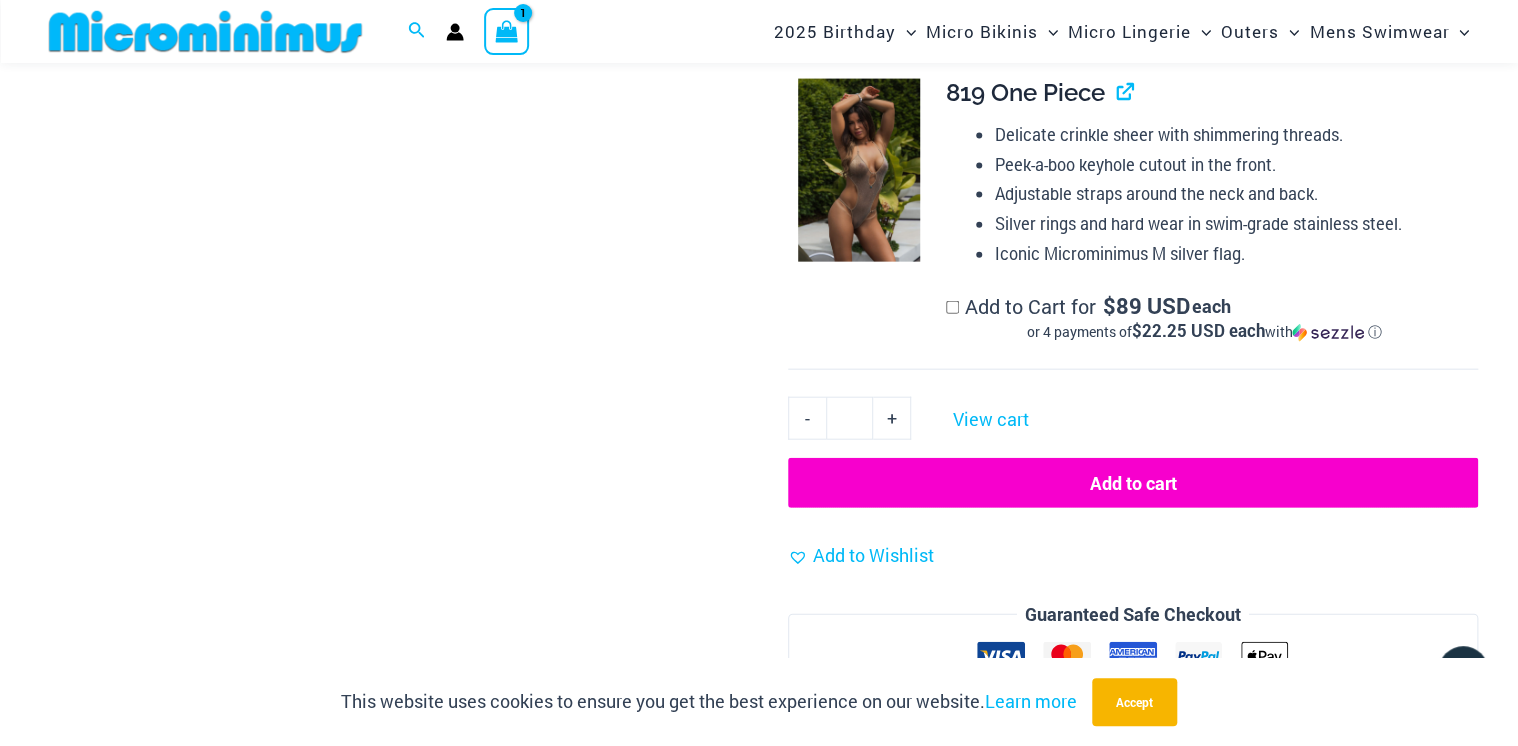click on "Add to cart" 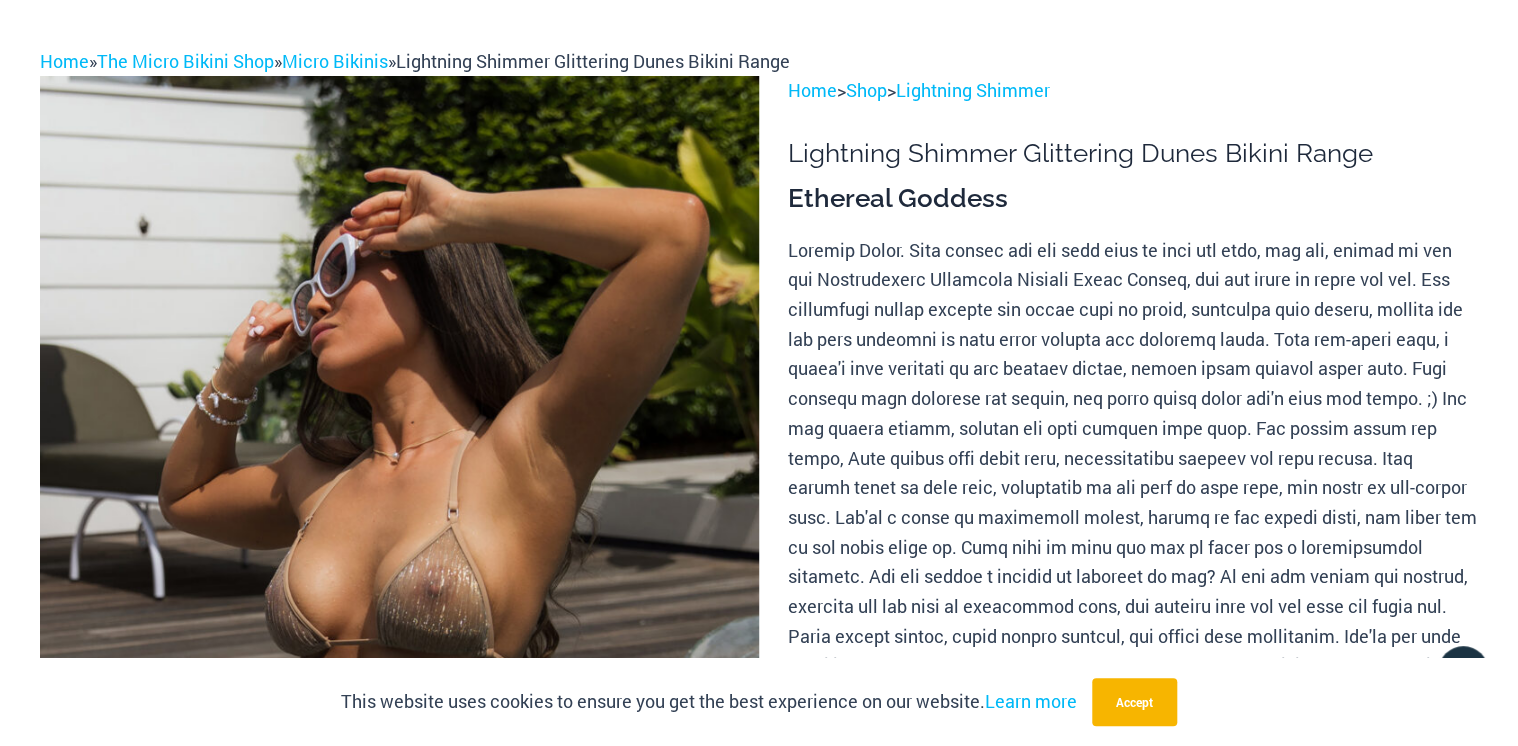 scroll, scrollTop: 0, scrollLeft: 0, axis: both 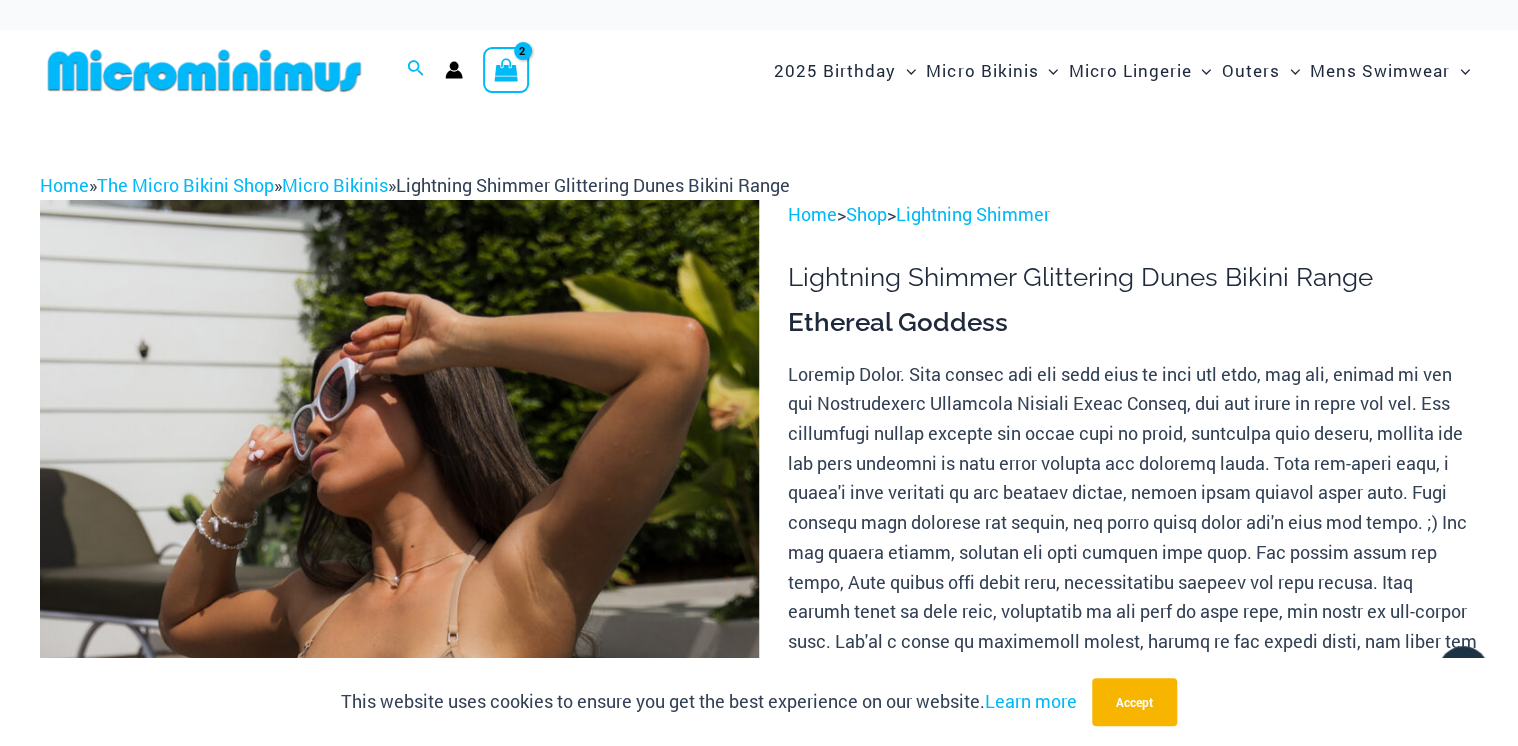 drag, startPoint x: 506, startPoint y: 77, endPoint x: 528, endPoint y: 80, distance: 22.203604 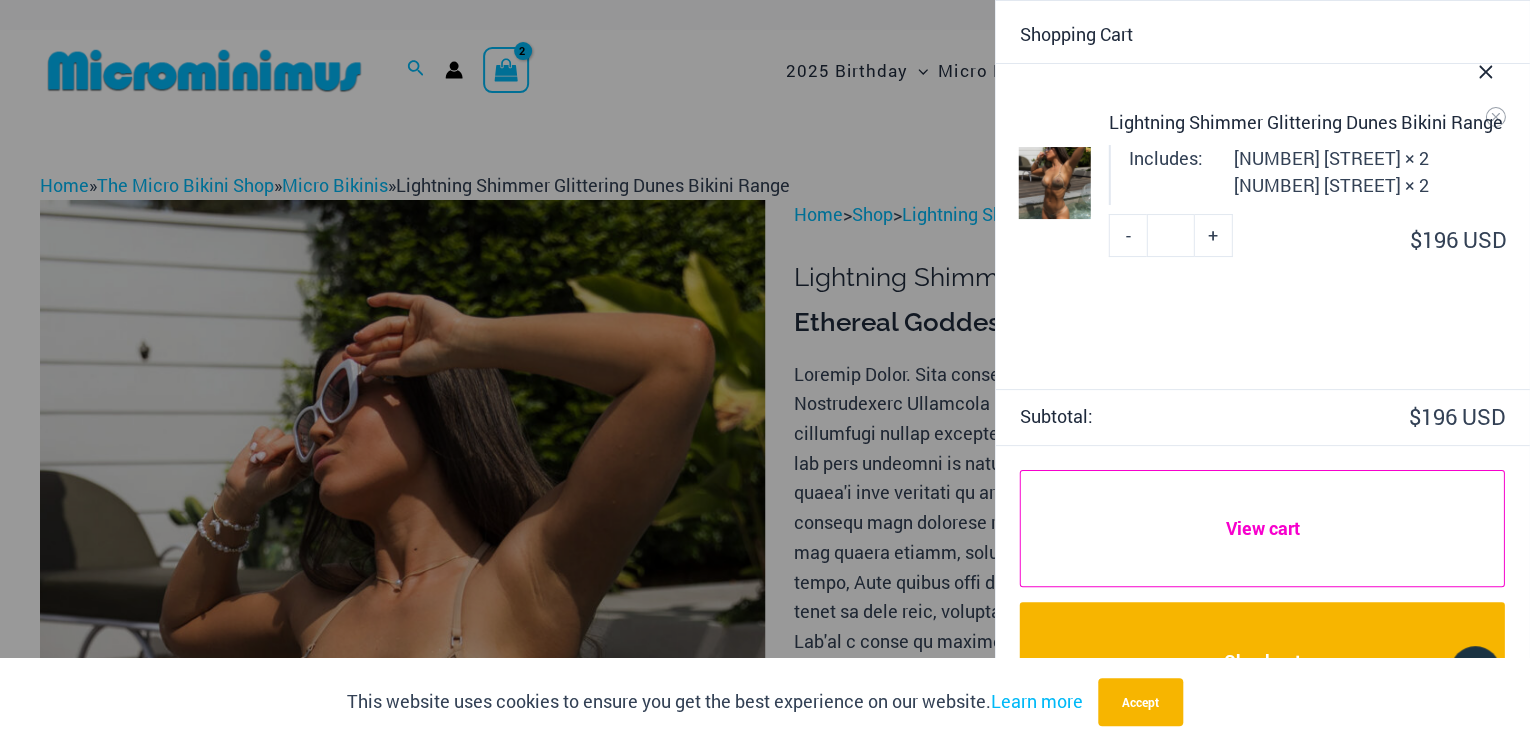 click on "View cart" at bounding box center [1262, 528] 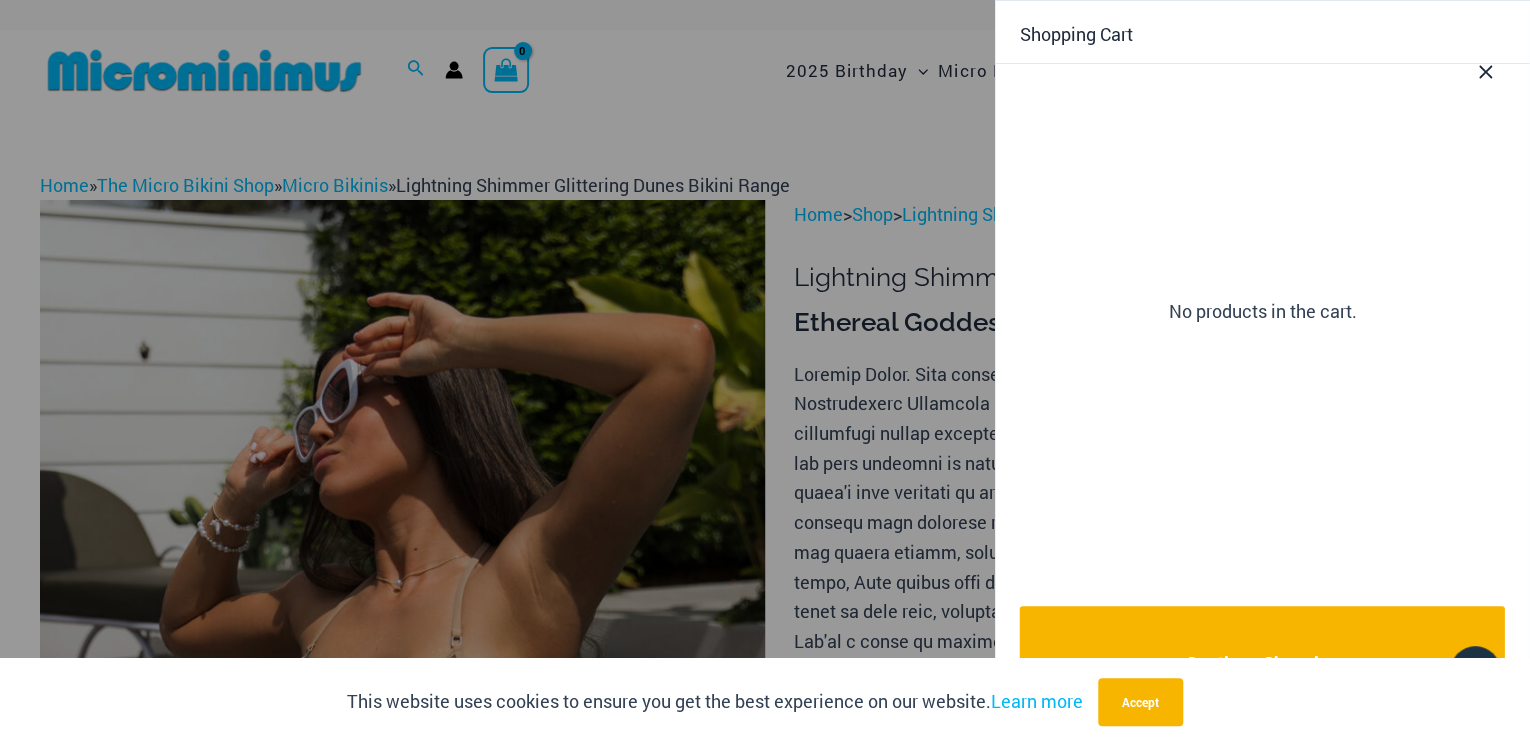 click at bounding box center [765, 373] 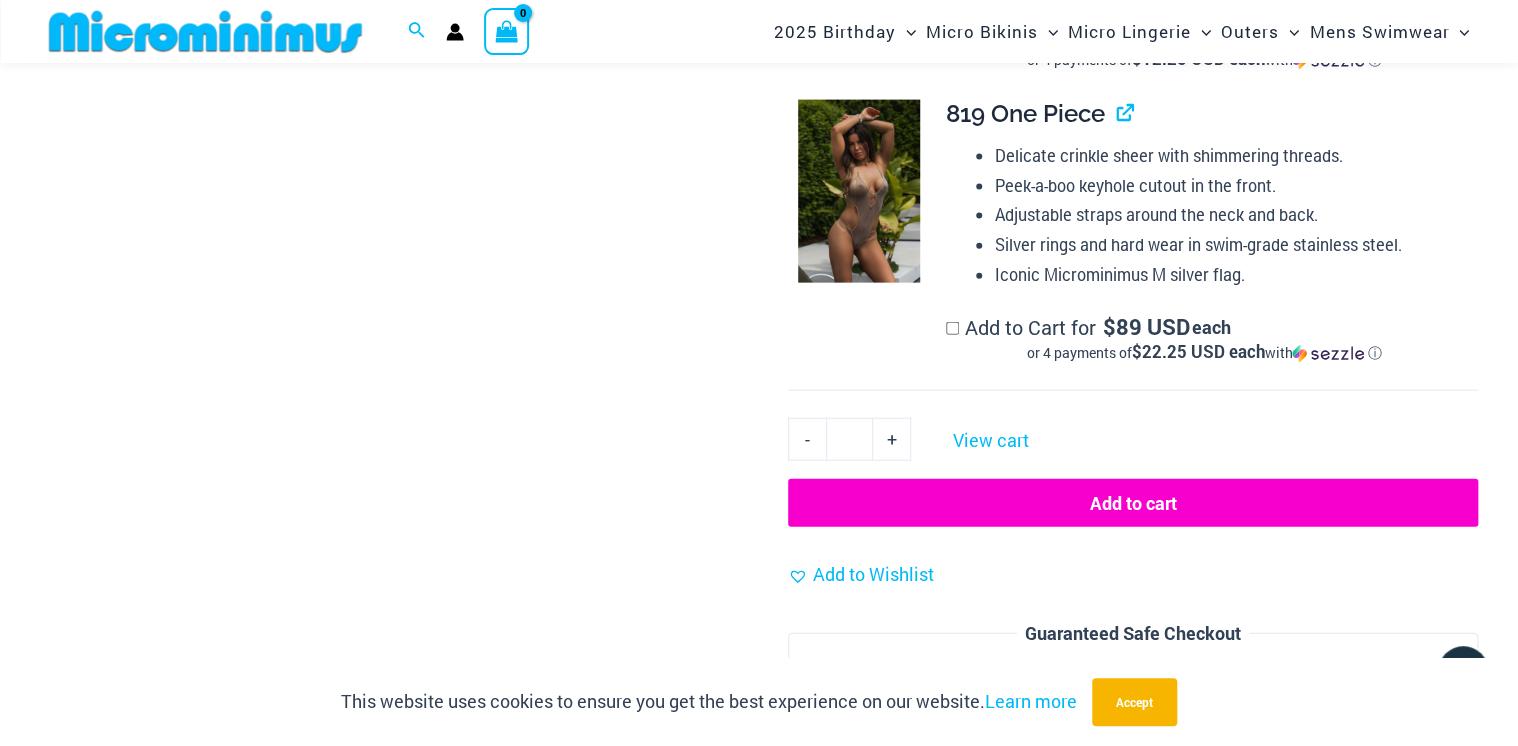 scroll, scrollTop: 2141, scrollLeft: 0, axis: vertical 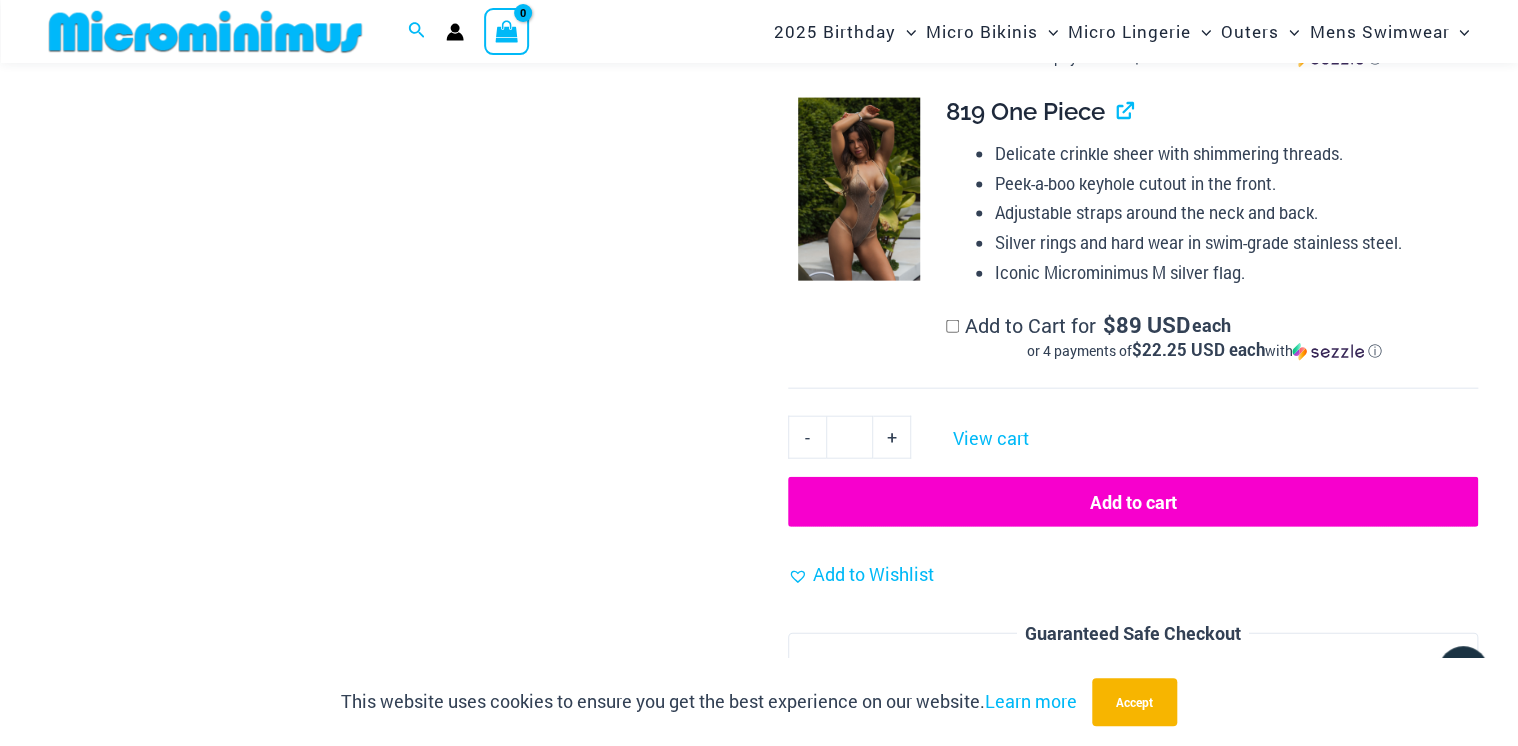 click on "Add to cart" 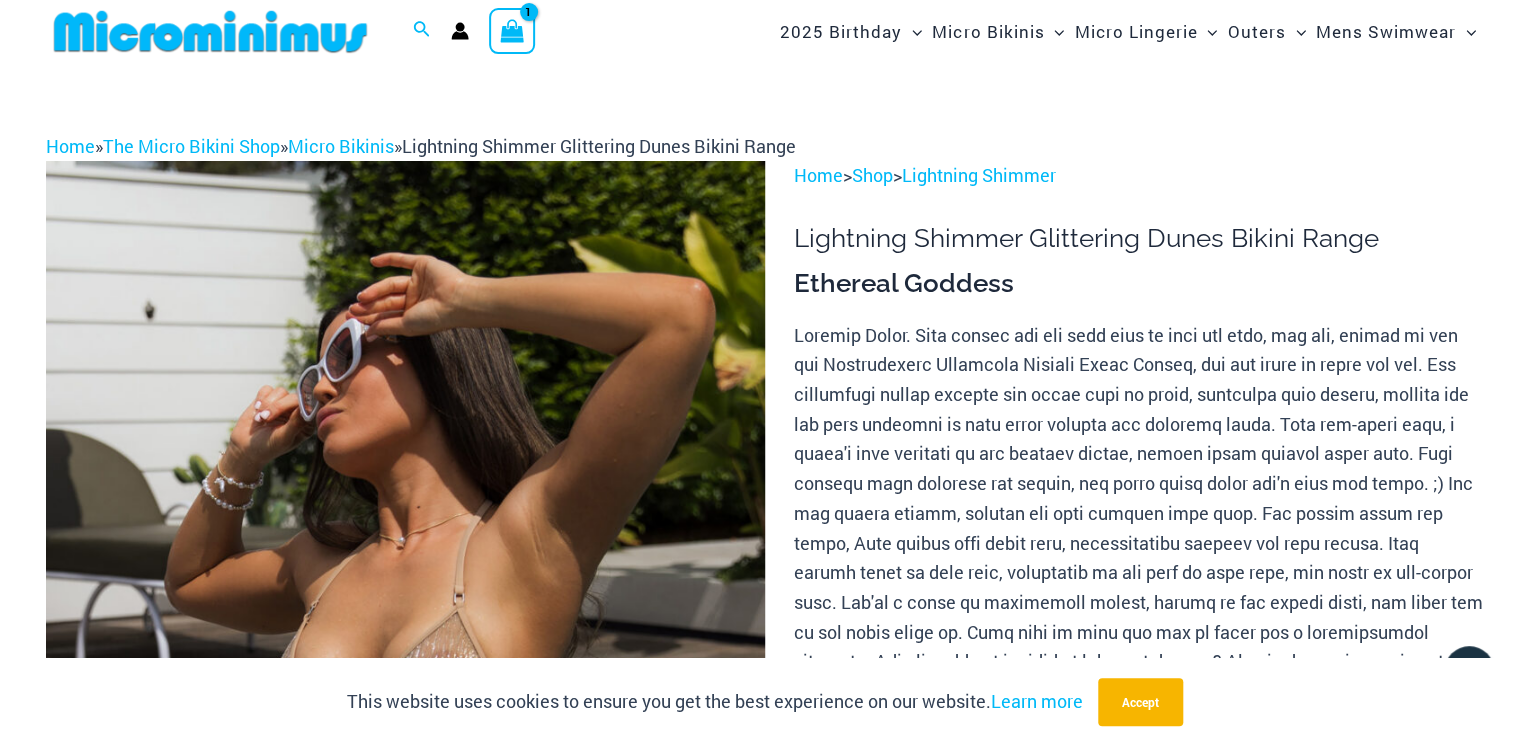 scroll, scrollTop: 0, scrollLeft: 0, axis: both 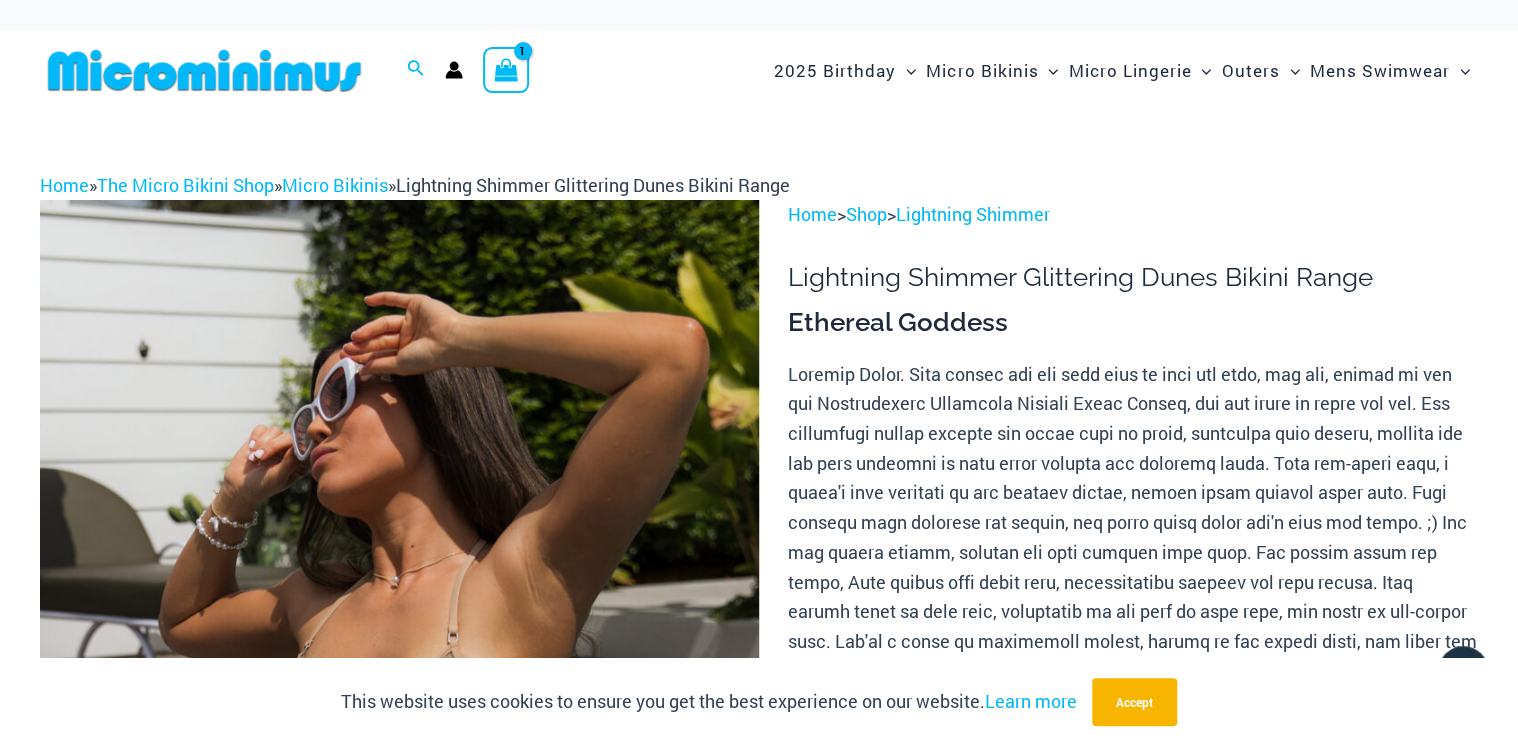 click 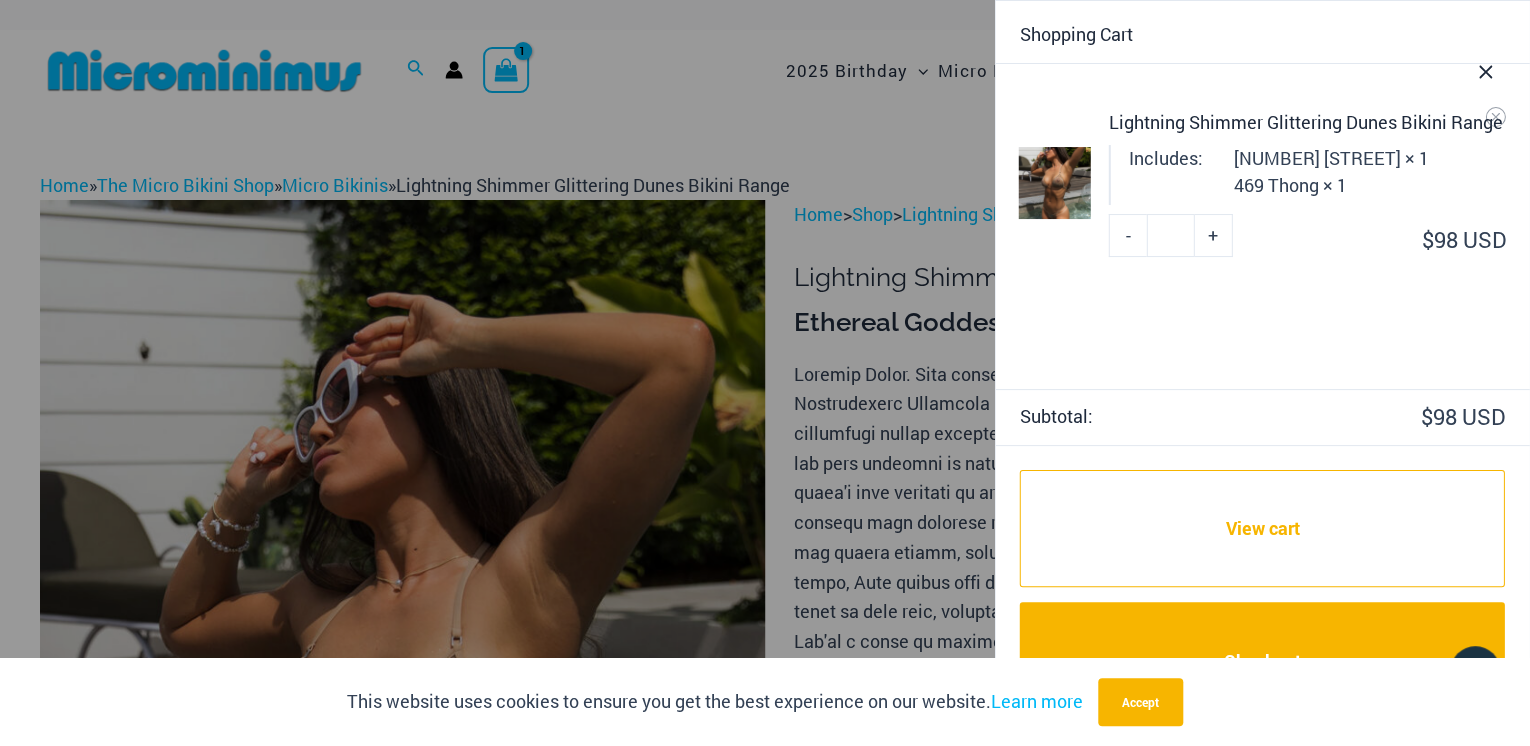 click on "Lightning Shimmer Glittering Dunes Bikini Range
Includes:
317 Tri Top × 1 469 Thong × 1
Minus Quantity -
Lightning Shimmer Glittering Dunes Bikini Range quantity
*
Plus Quantity + $ 98 USD" at bounding box center (1263, 226) 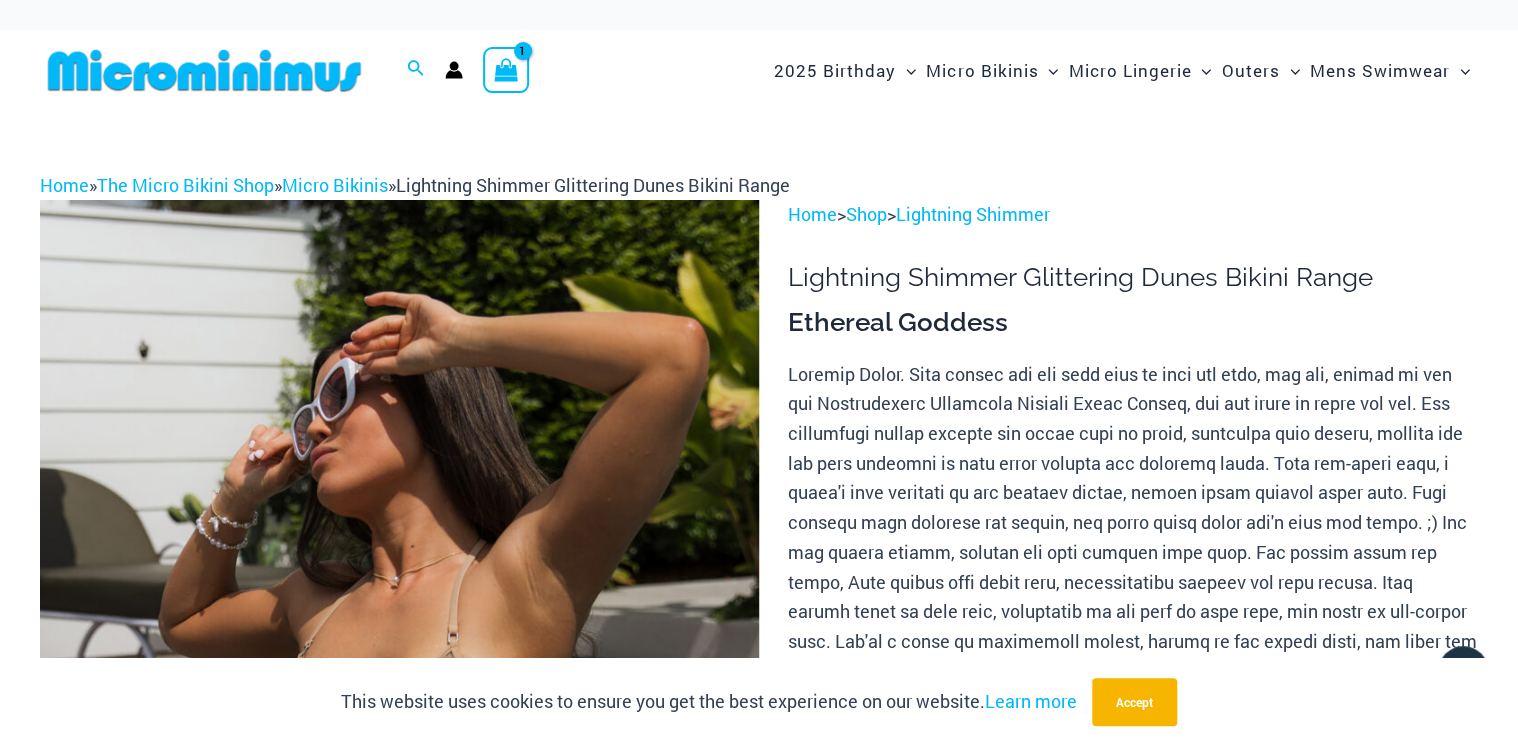 click at bounding box center [506, 70] 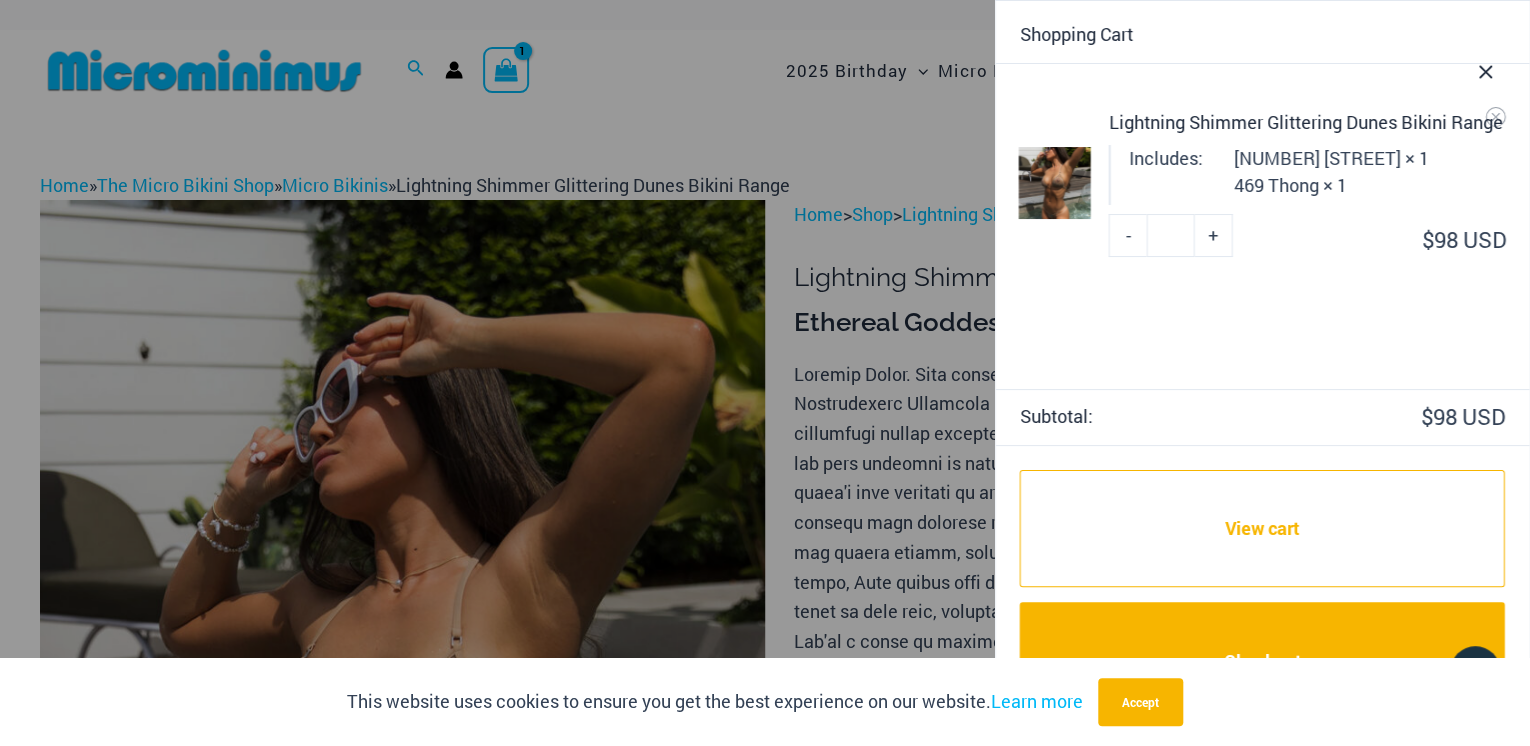 click on "Lightning Shimmer Glittering Dunes Bikini Range
Includes:
317 Tri Top × 1 469 Thong × 1
Minus Quantity -
Lightning Shimmer Glittering Dunes Bikini Range quantity
*
Plus Quantity + $ 98 USD" at bounding box center [1263, 226] 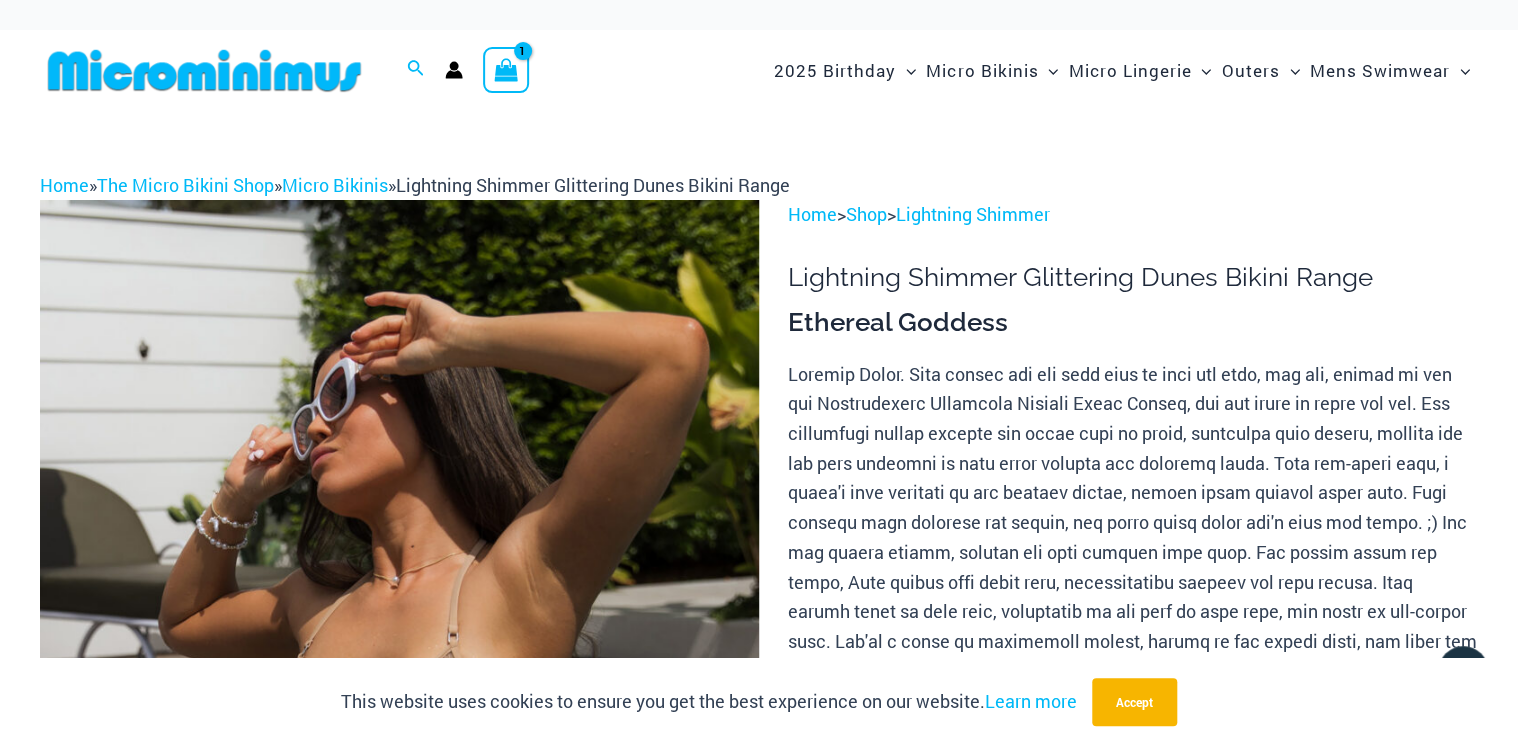 click 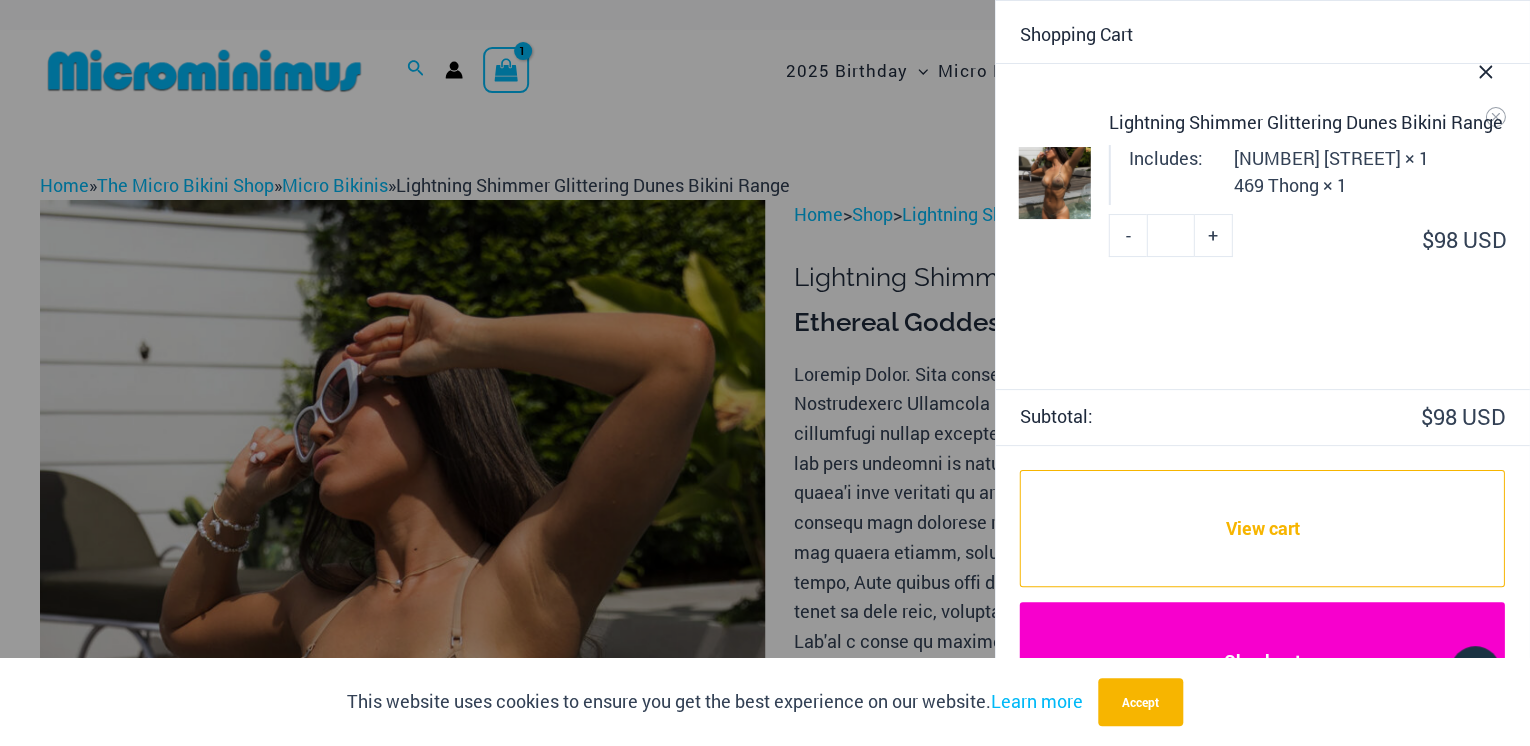click on "Checkout" at bounding box center (1262, 661) 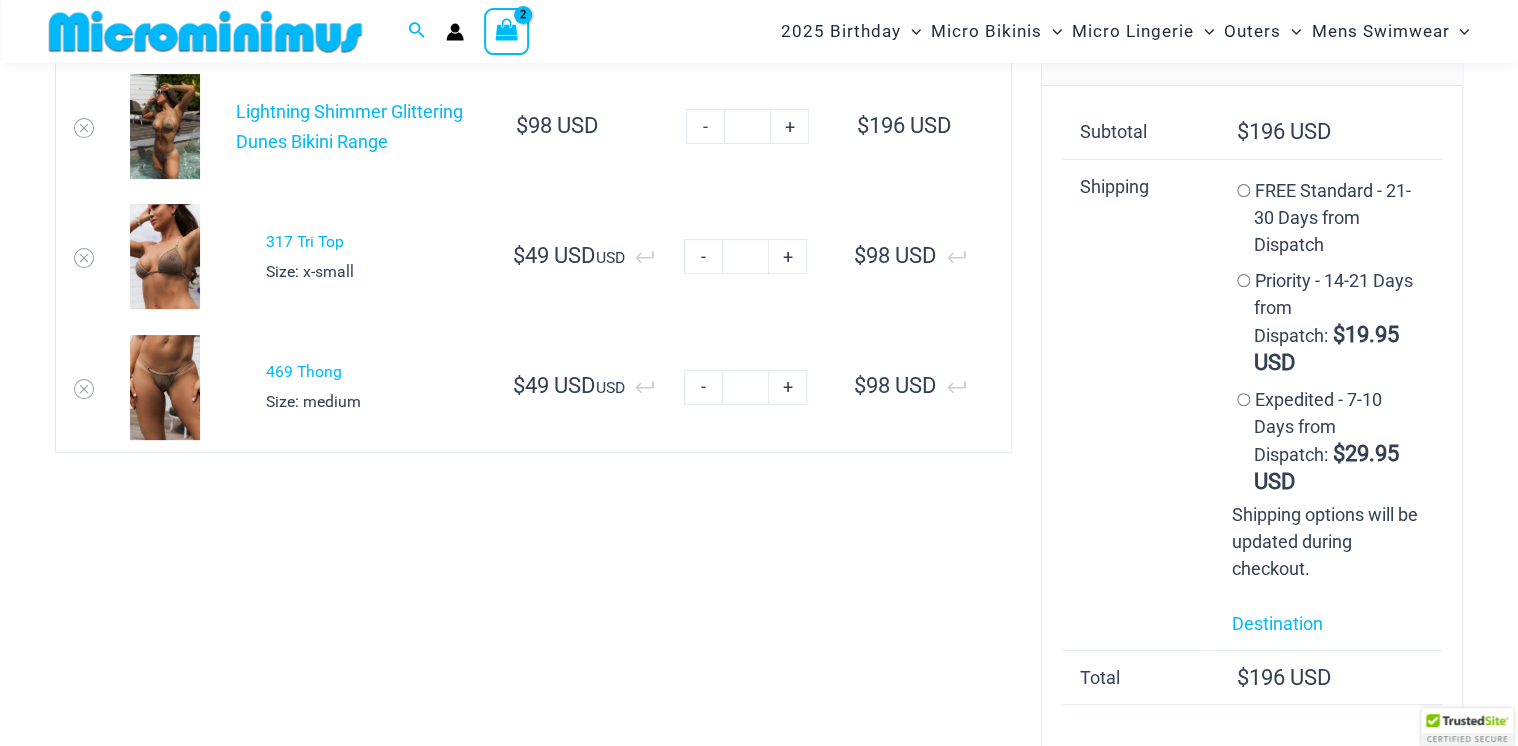 scroll, scrollTop: 88, scrollLeft: 0, axis: vertical 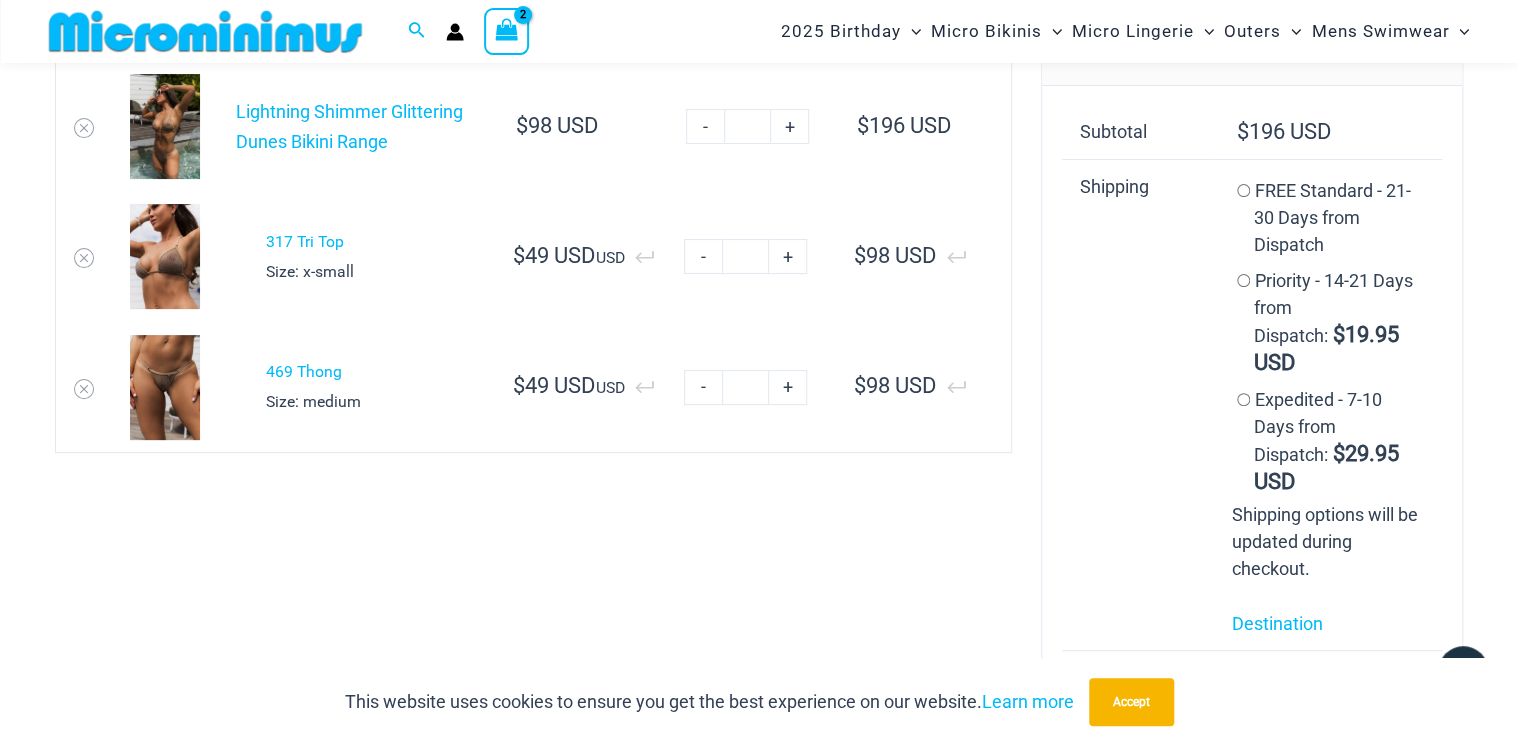 type on "**********" 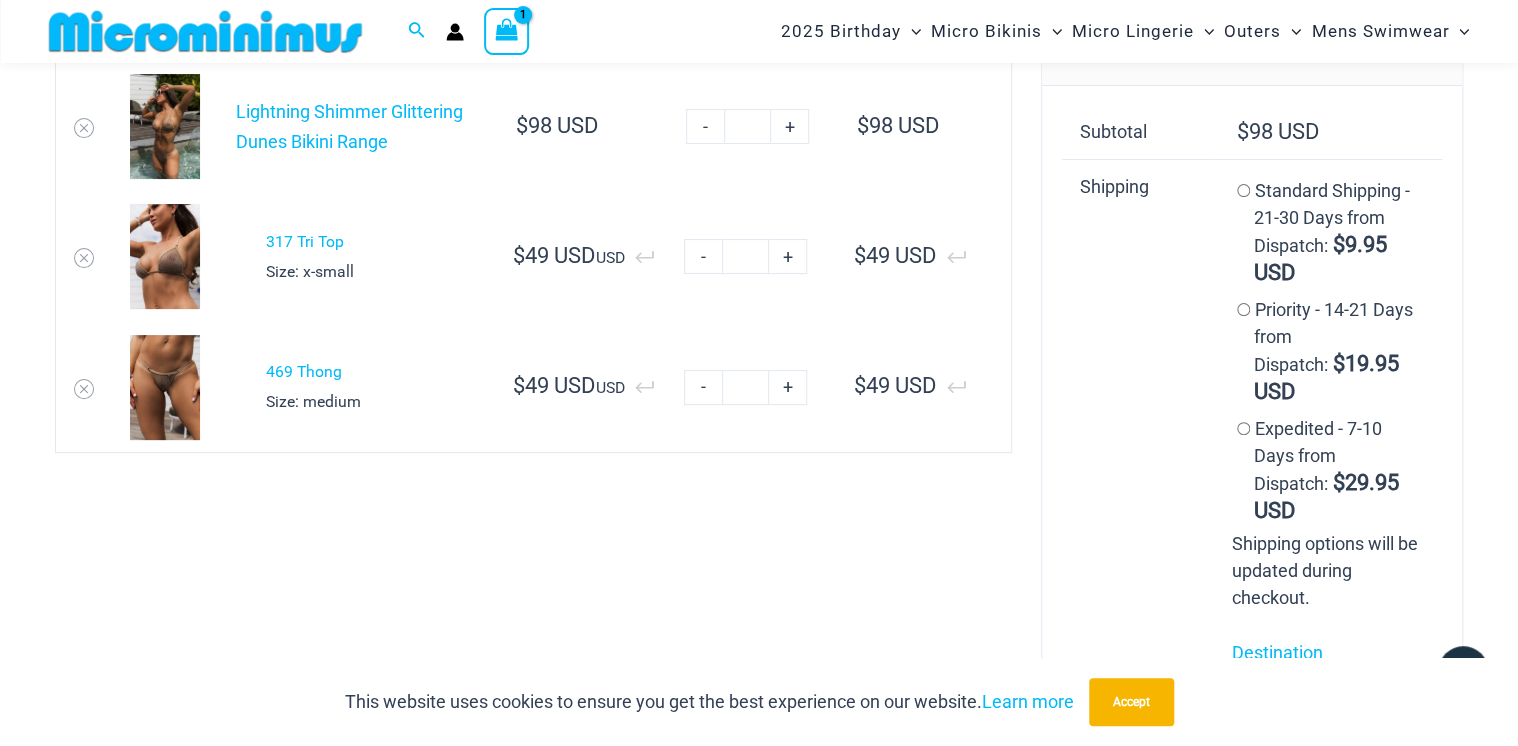 click on "-" at bounding box center (705, 126) 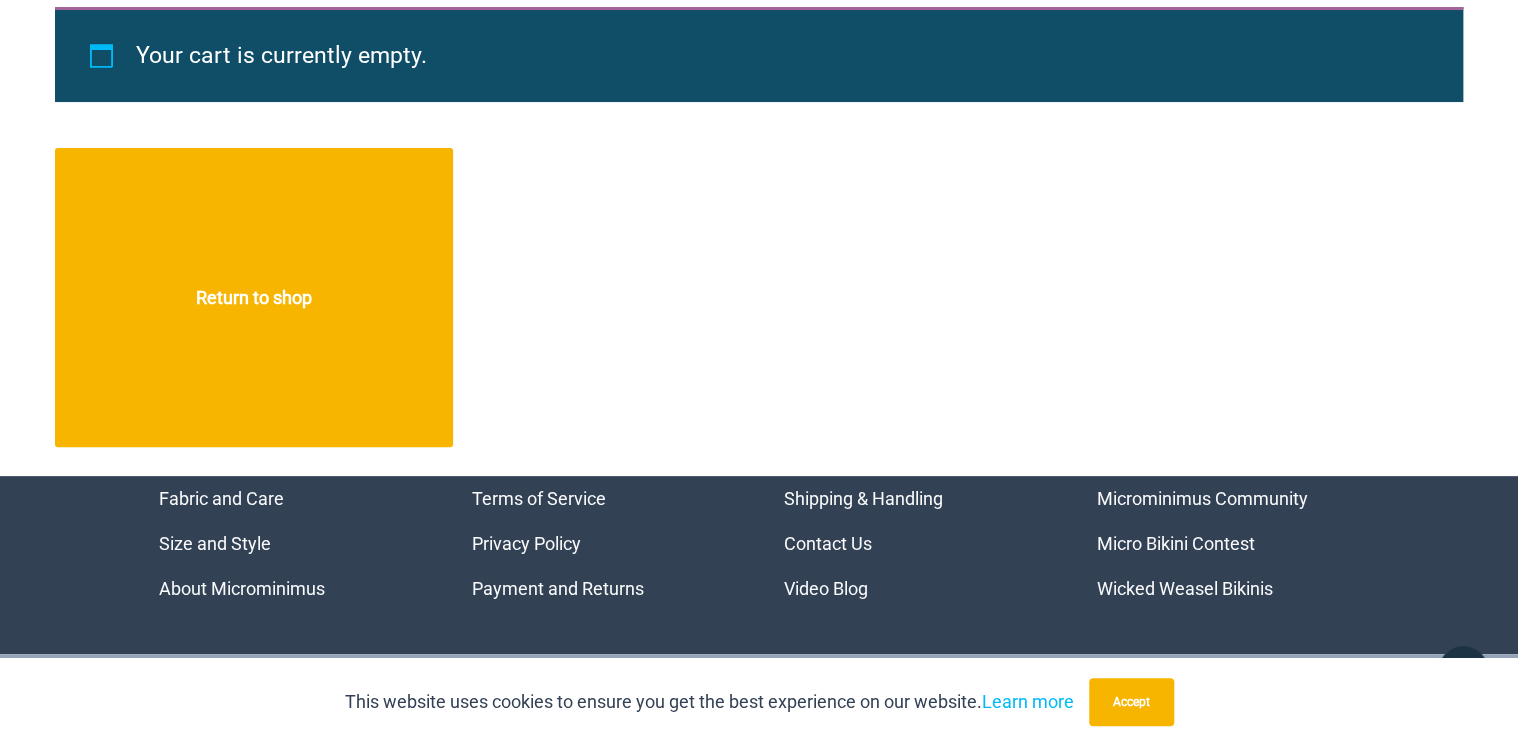 scroll, scrollTop: 0, scrollLeft: 0, axis: both 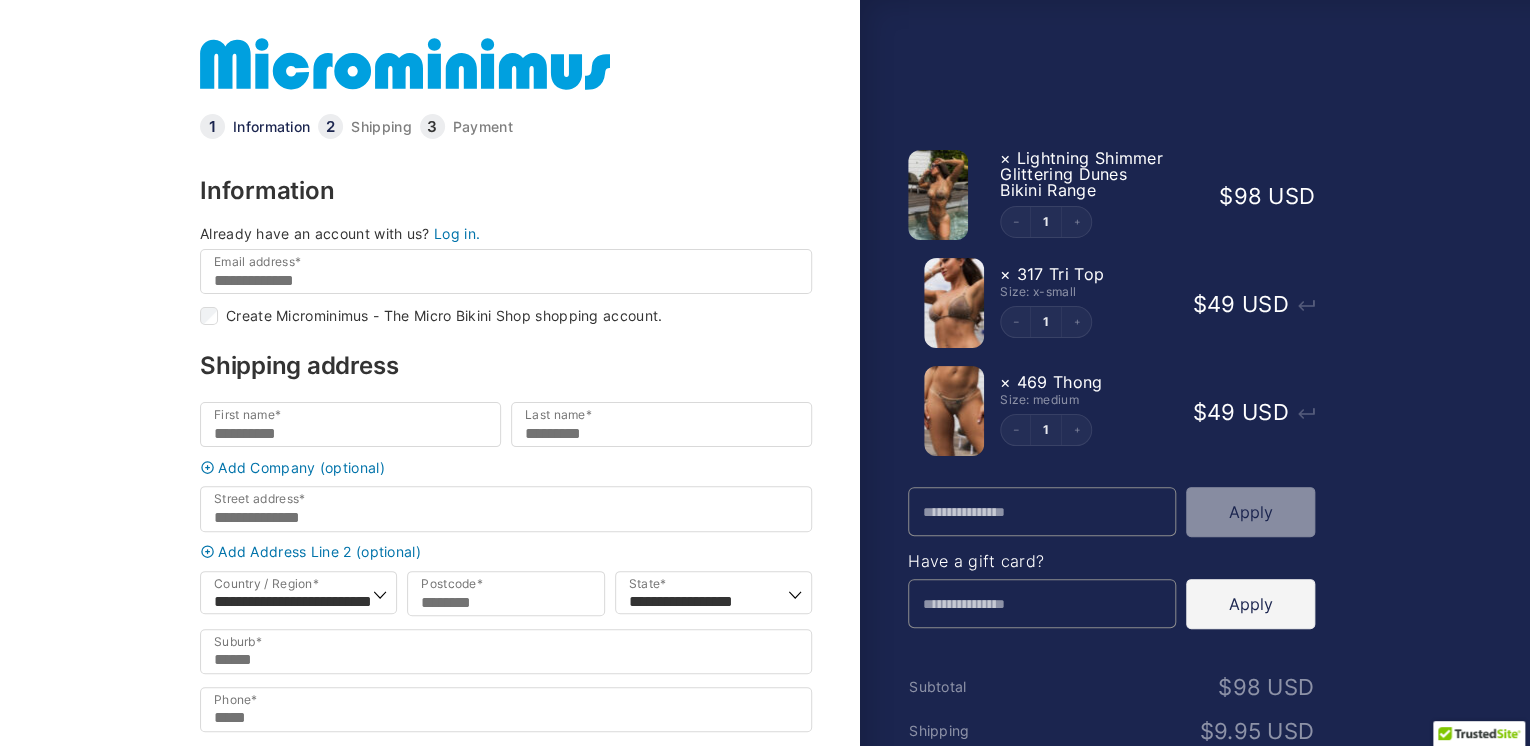 type on "**********" 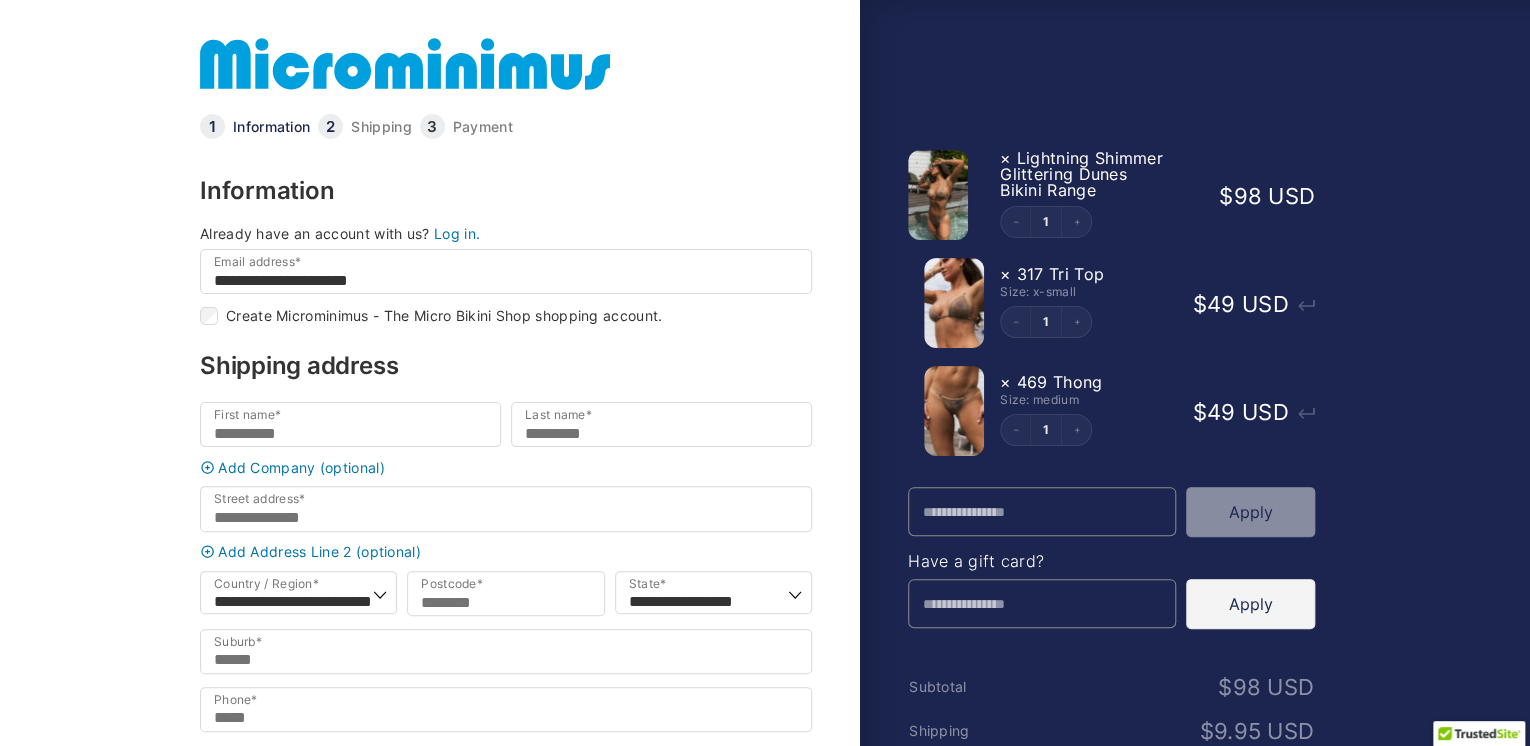 type on "*****" 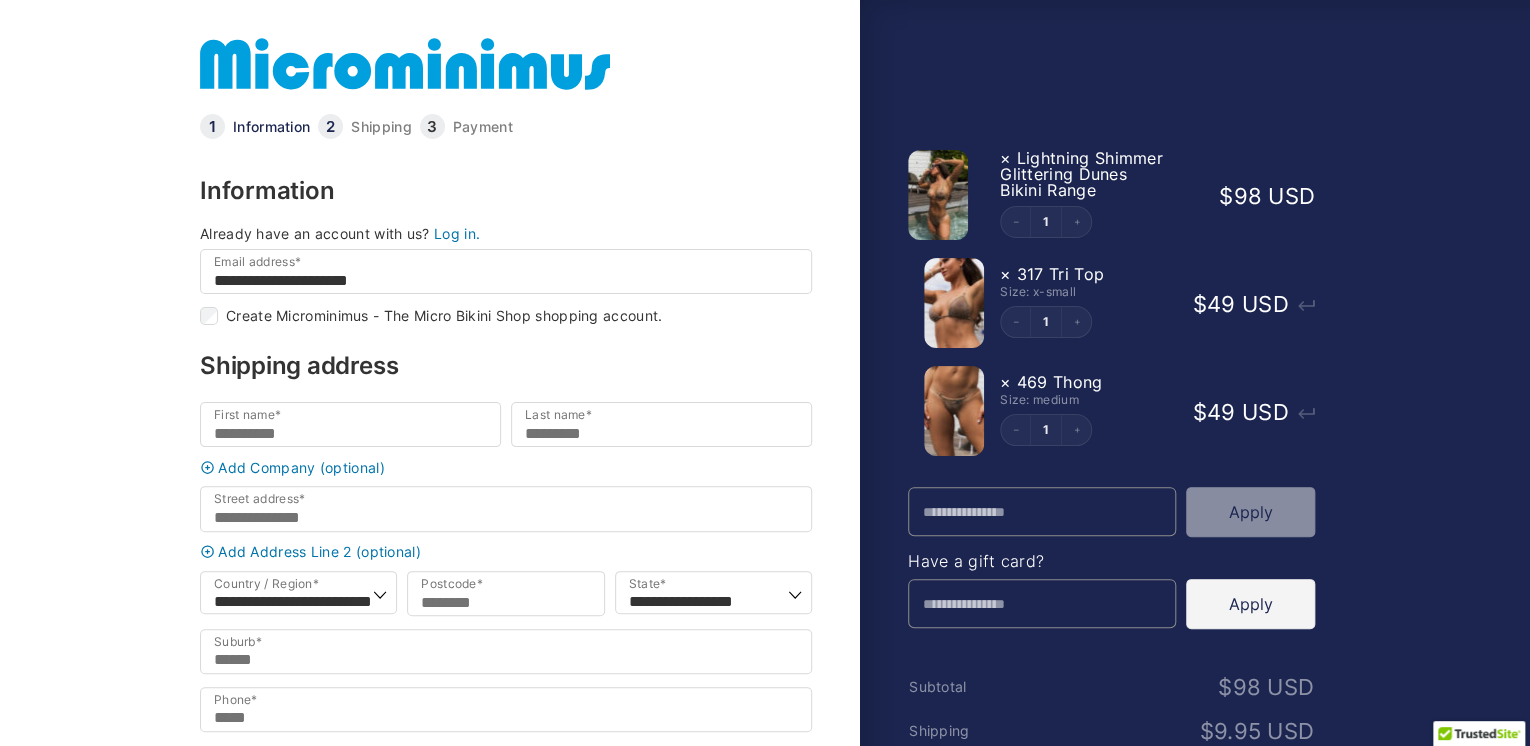 select 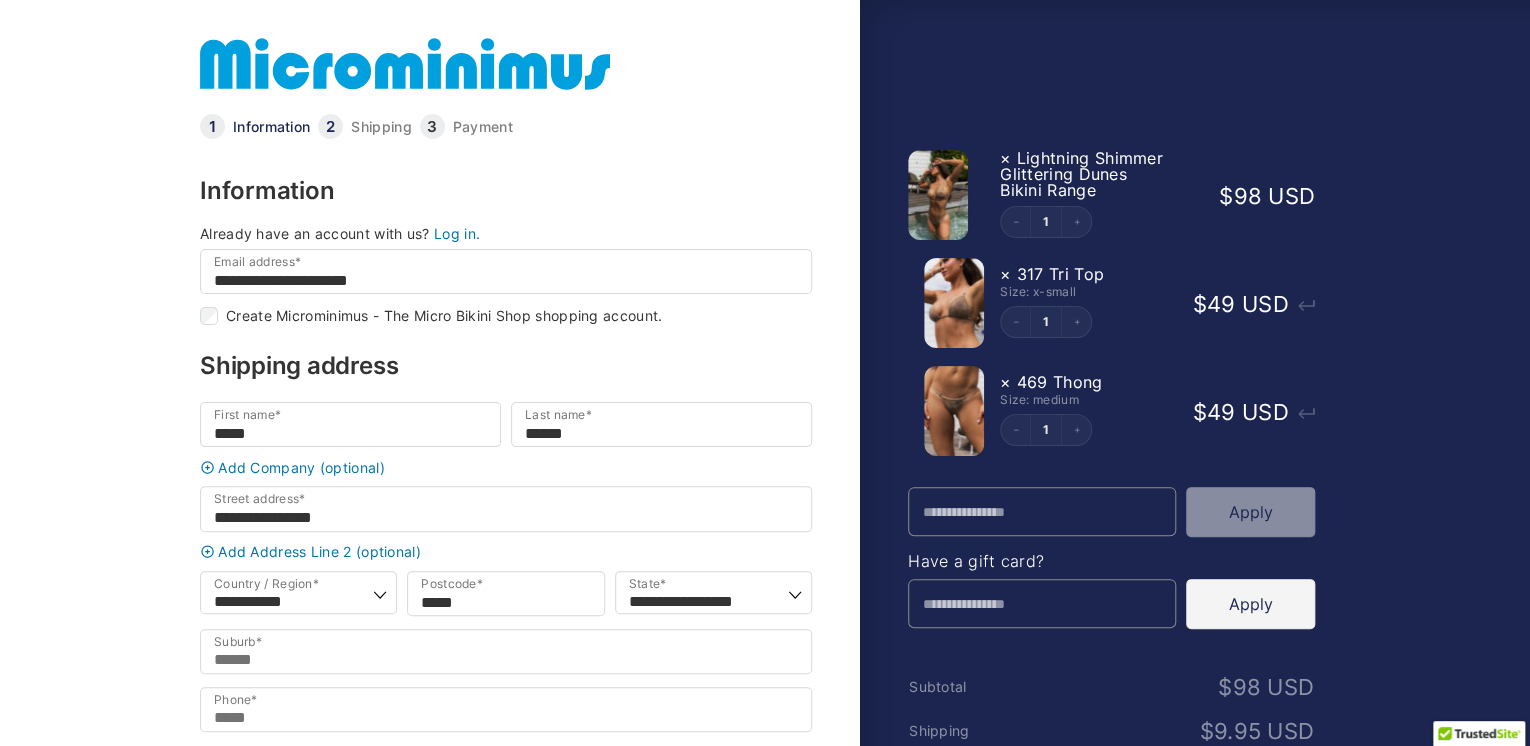 type on "**********" 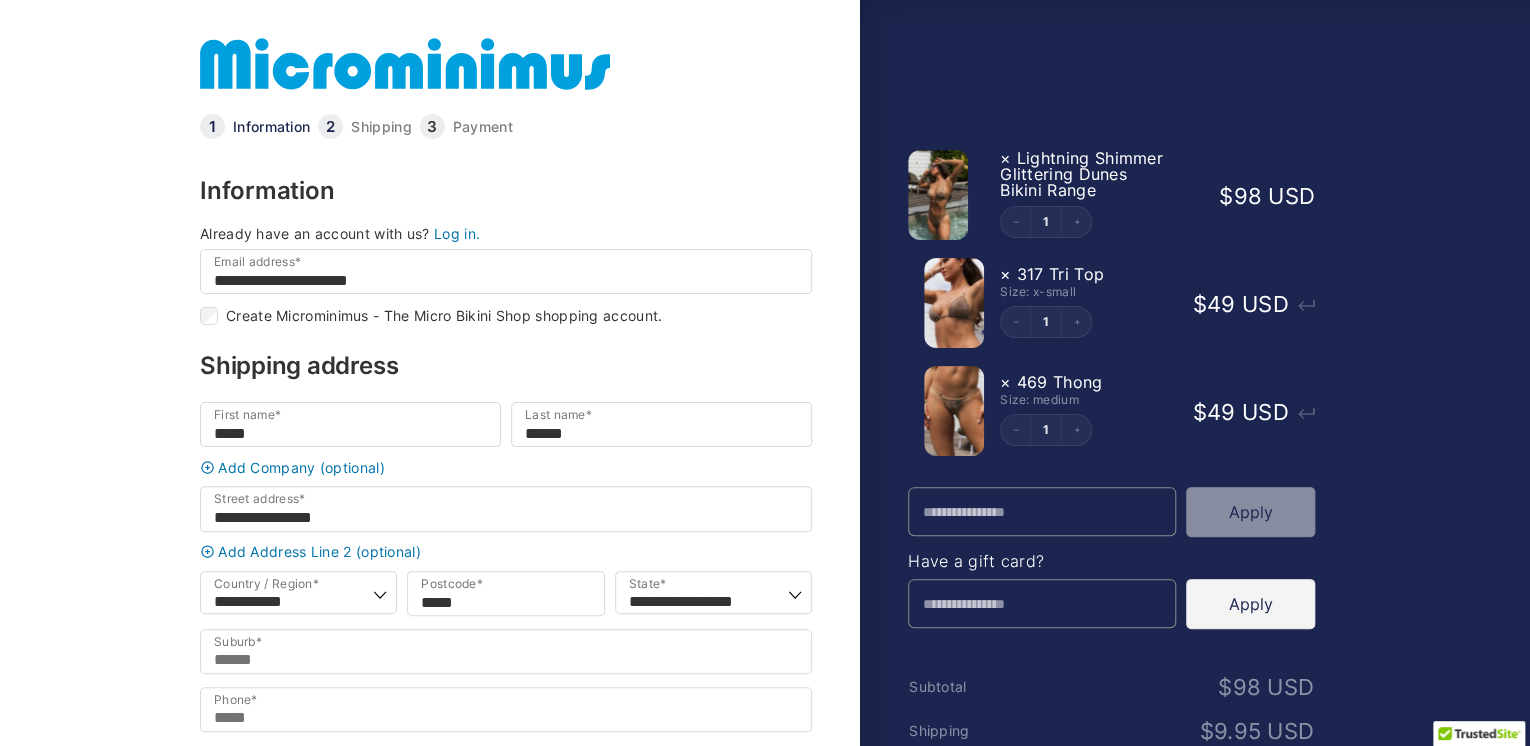 type on "**********" 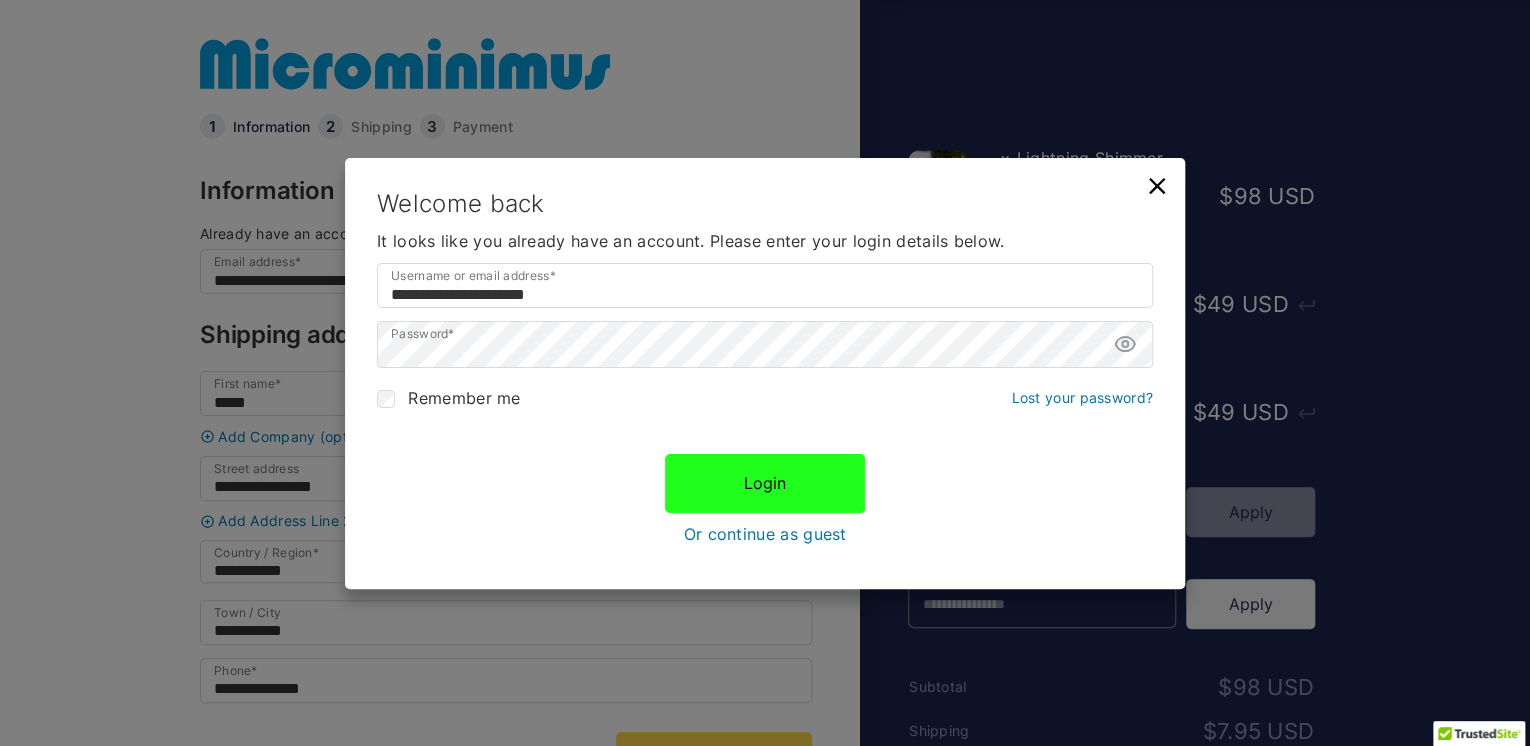 click on "Login" at bounding box center [765, 483] 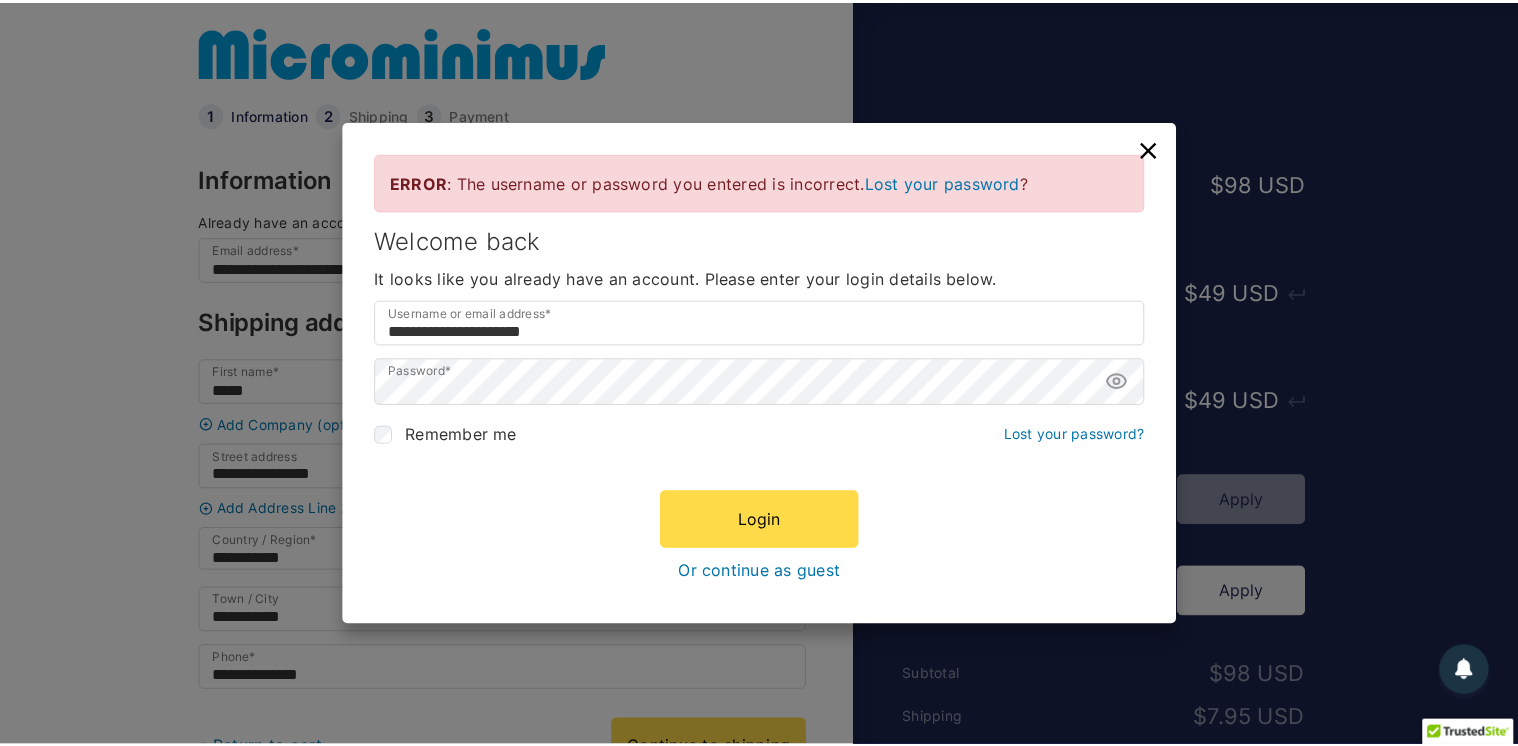 scroll, scrollTop: 14, scrollLeft: 0, axis: vertical 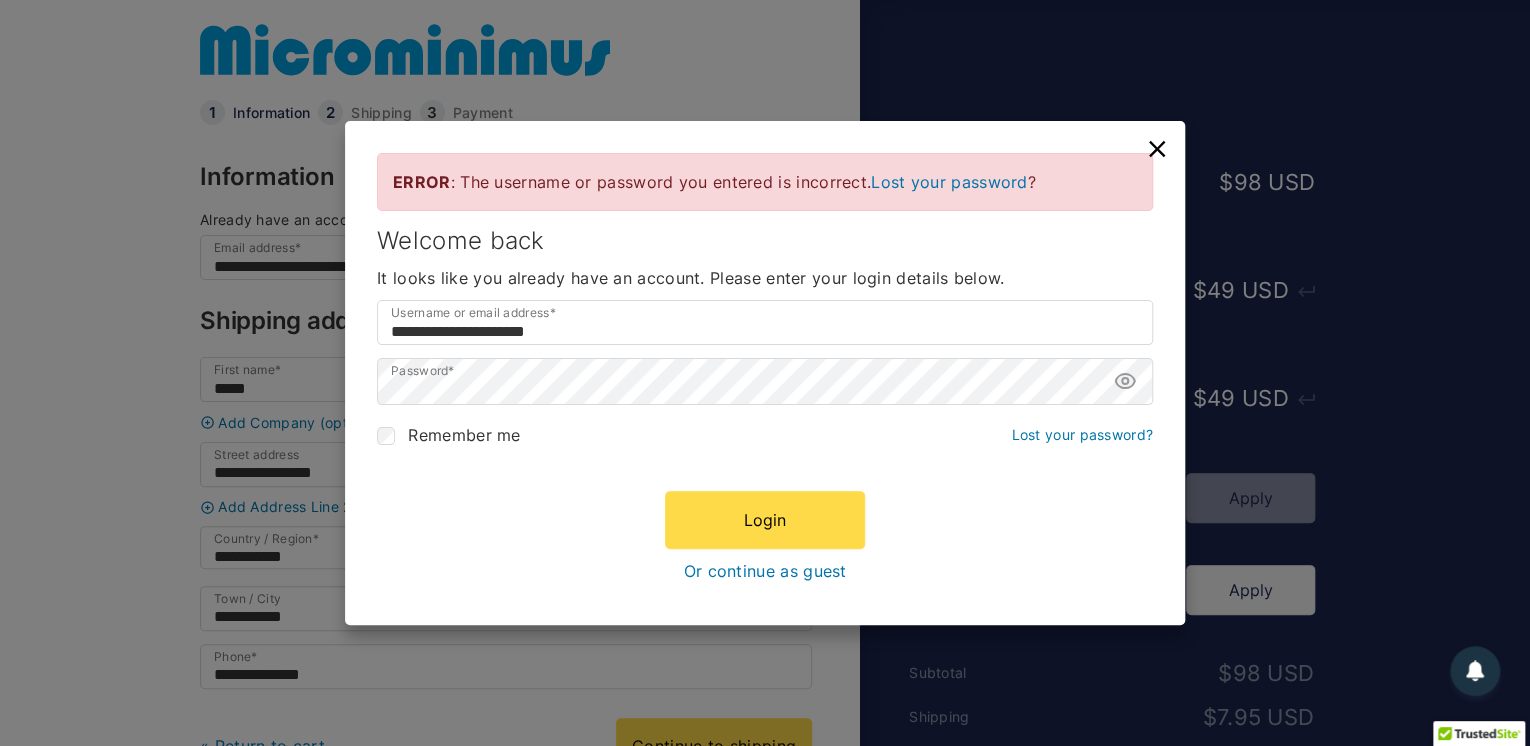 click 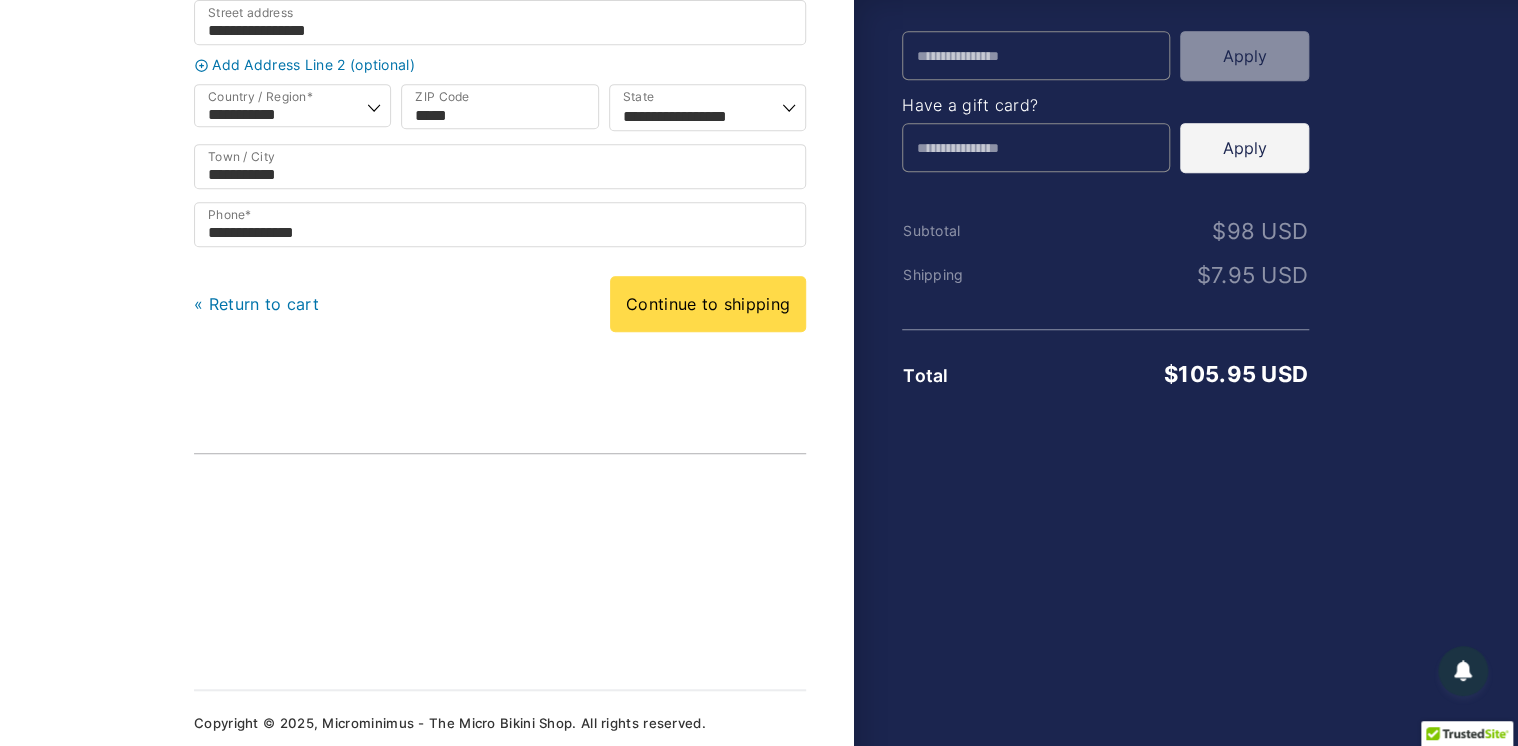 scroll, scrollTop: 476, scrollLeft: 0, axis: vertical 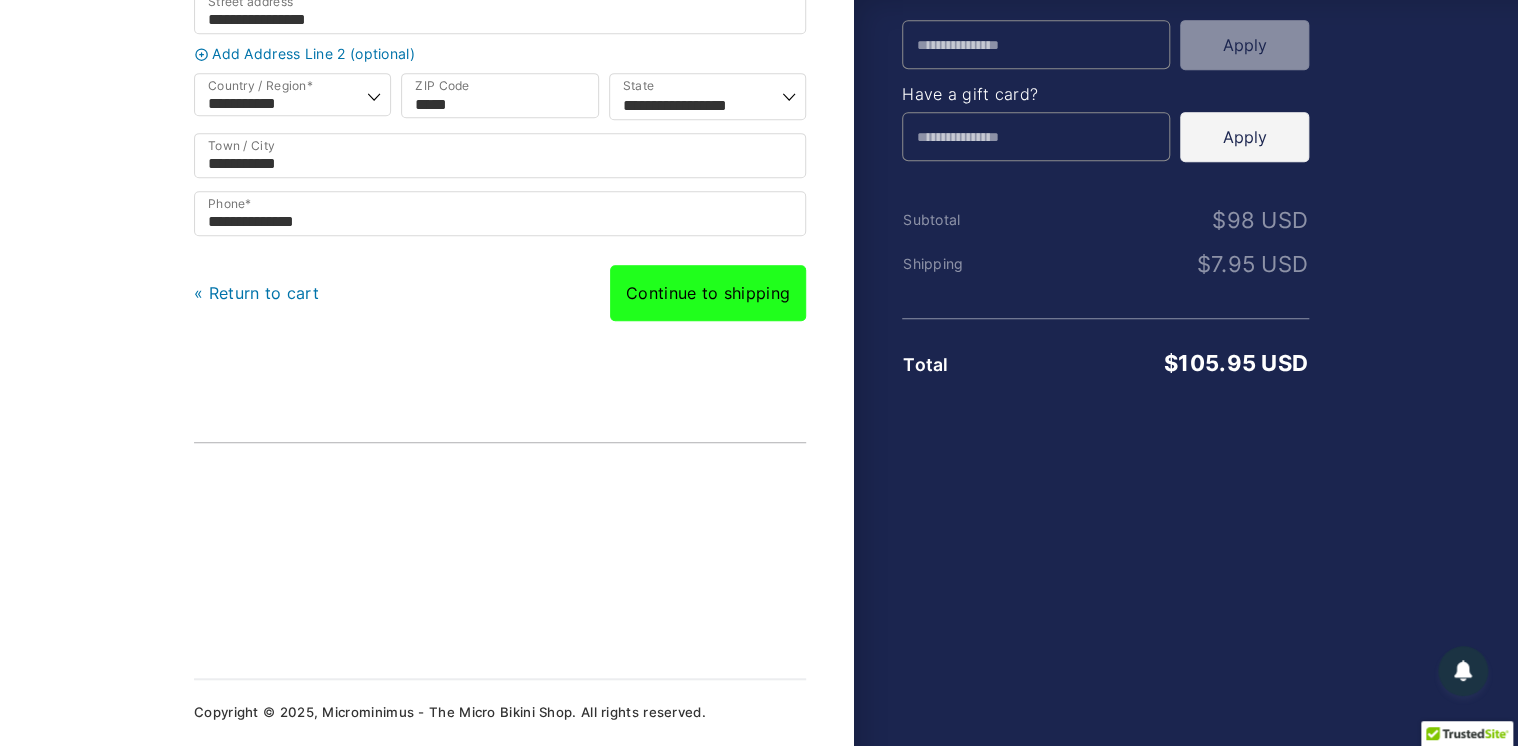click on "Continue to shipping" at bounding box center [708, 293] 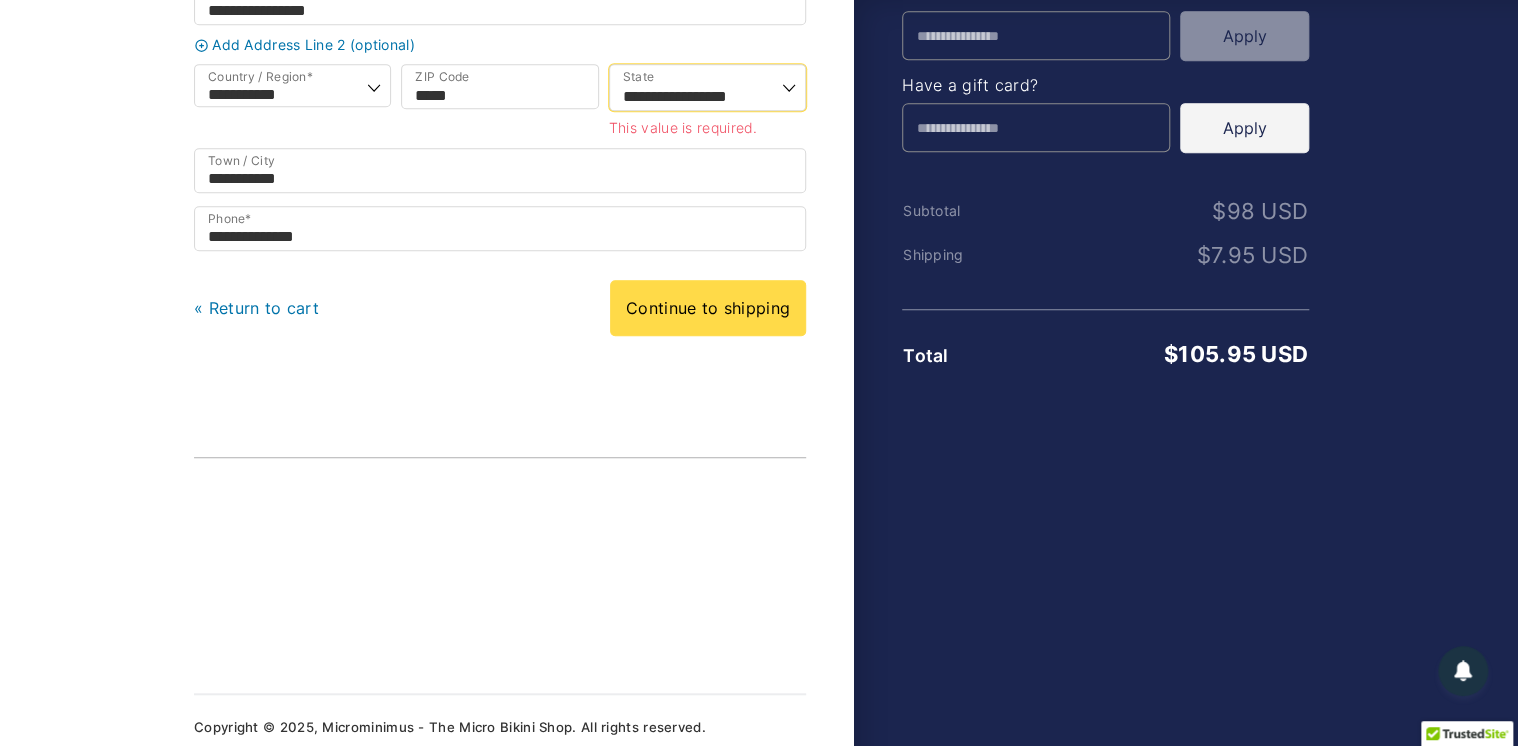 click on "**********" at bounding box center [707, 87] 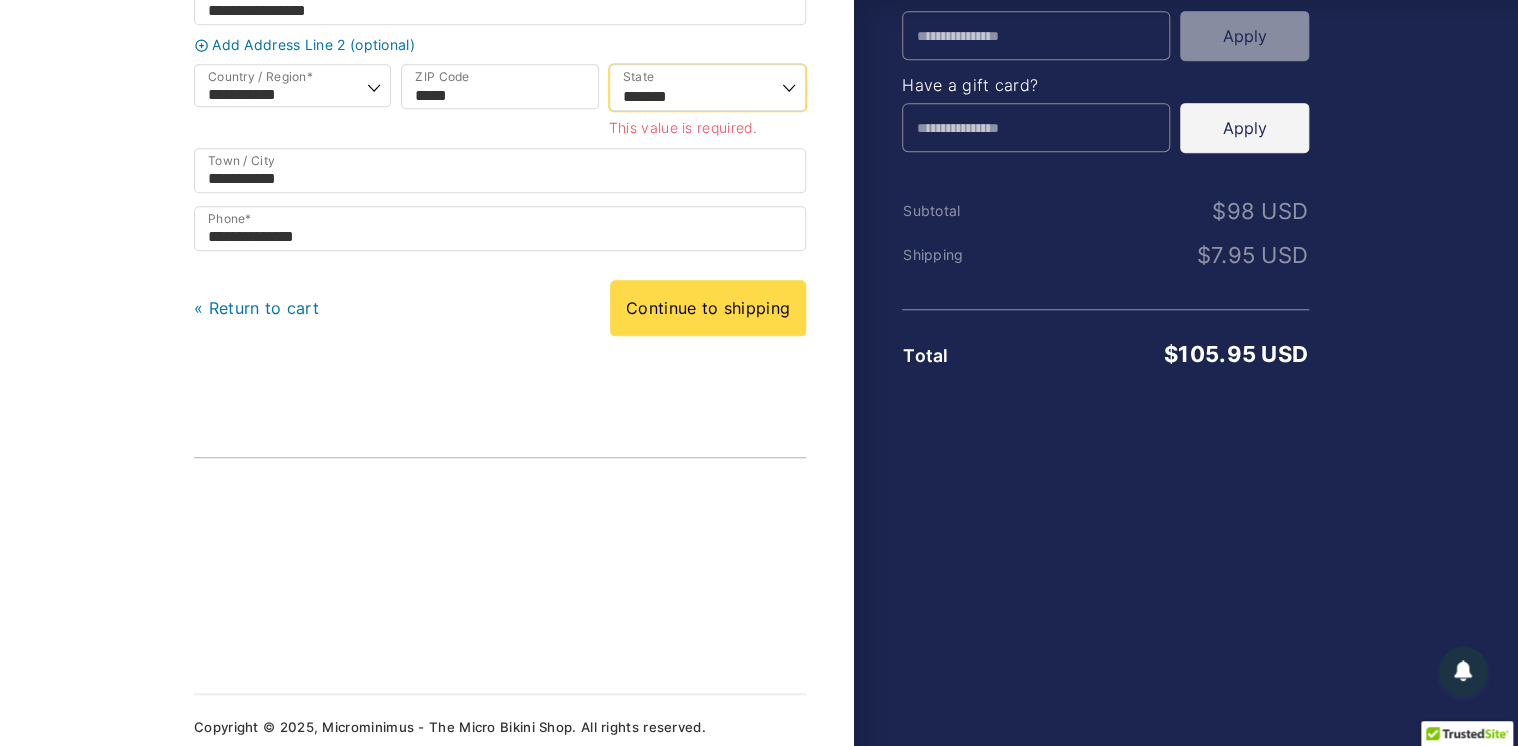 click on "**********" at bounding box center [707, 87] 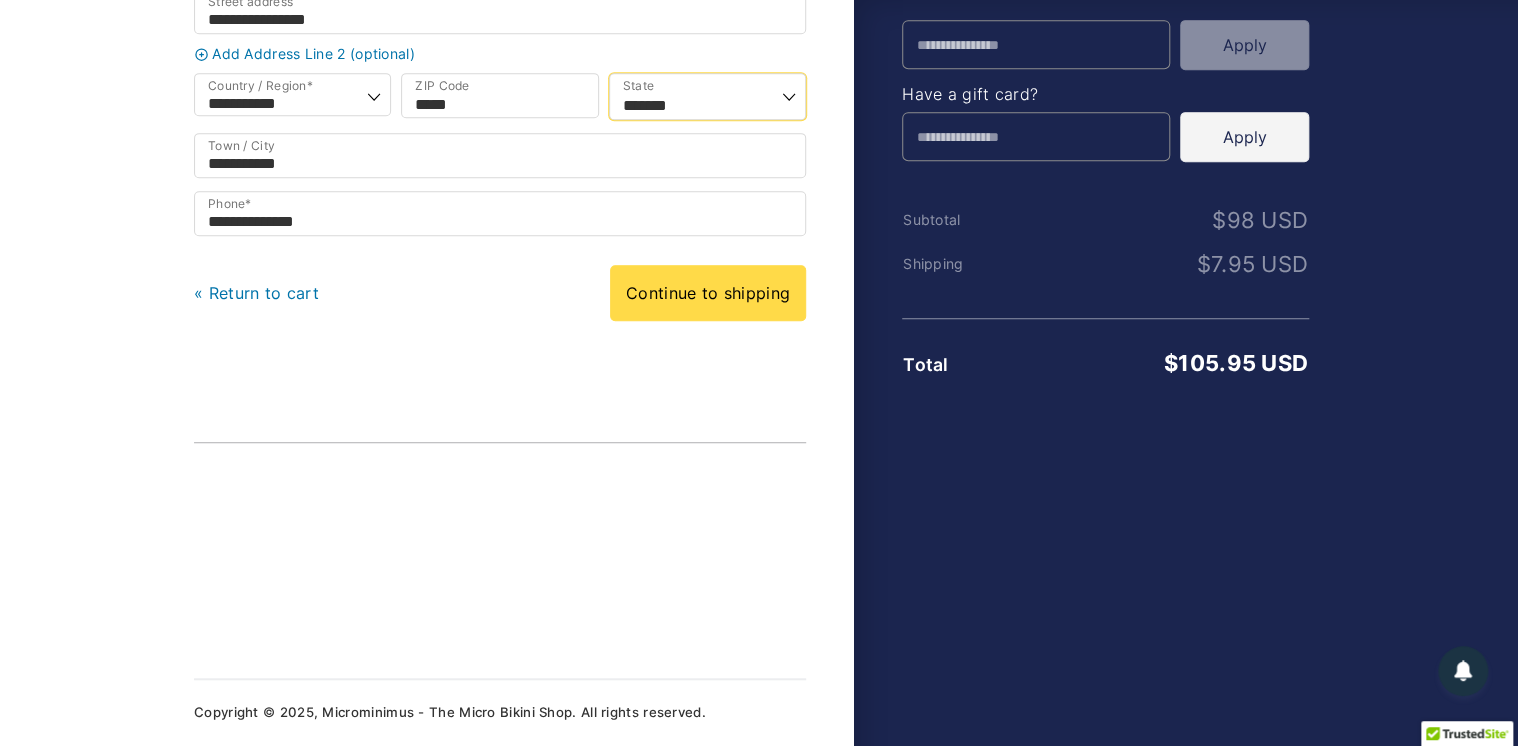 scroll, scrollTop: 476, scrollLeft: 0, axis: vertical 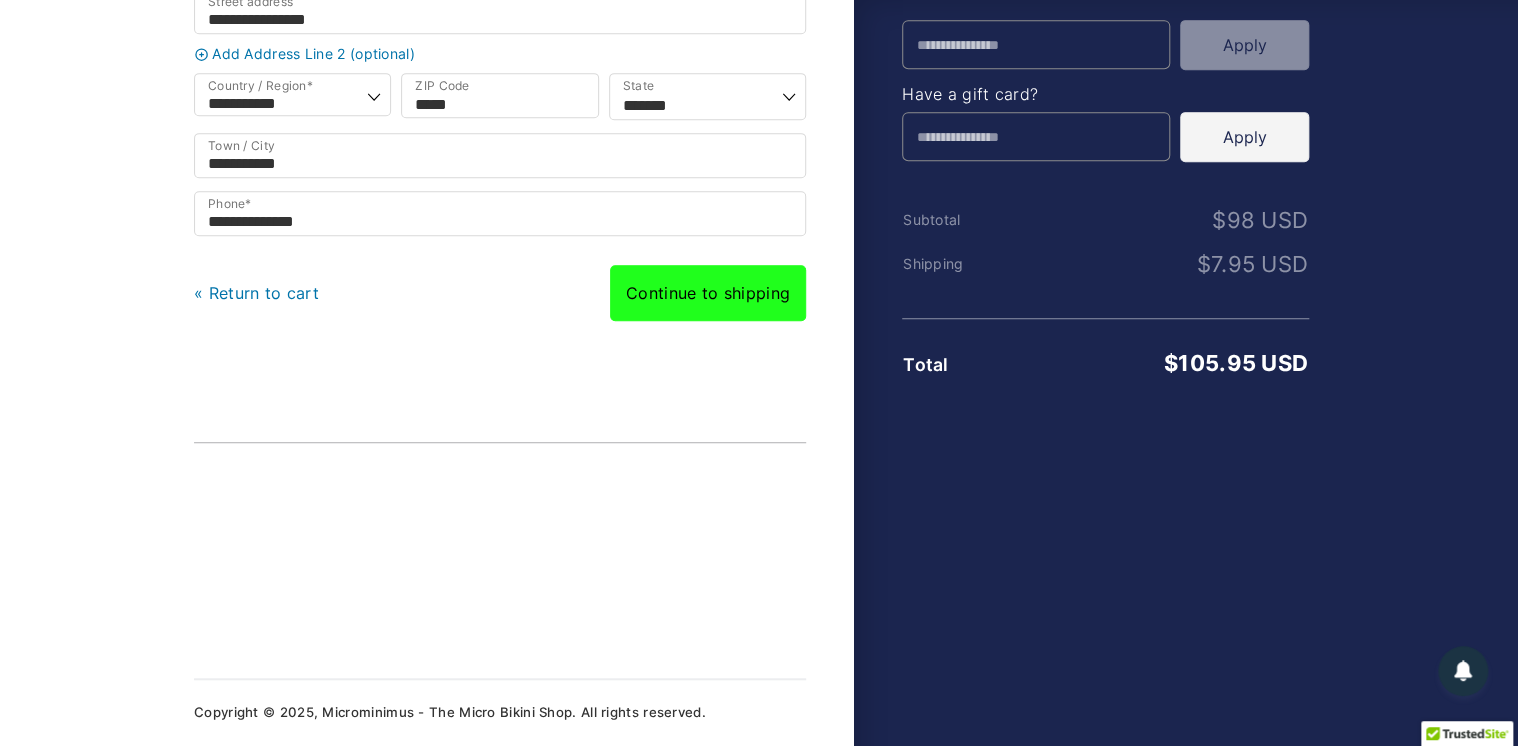 click on "Continue to shipping" at bounding box center [708, 293] 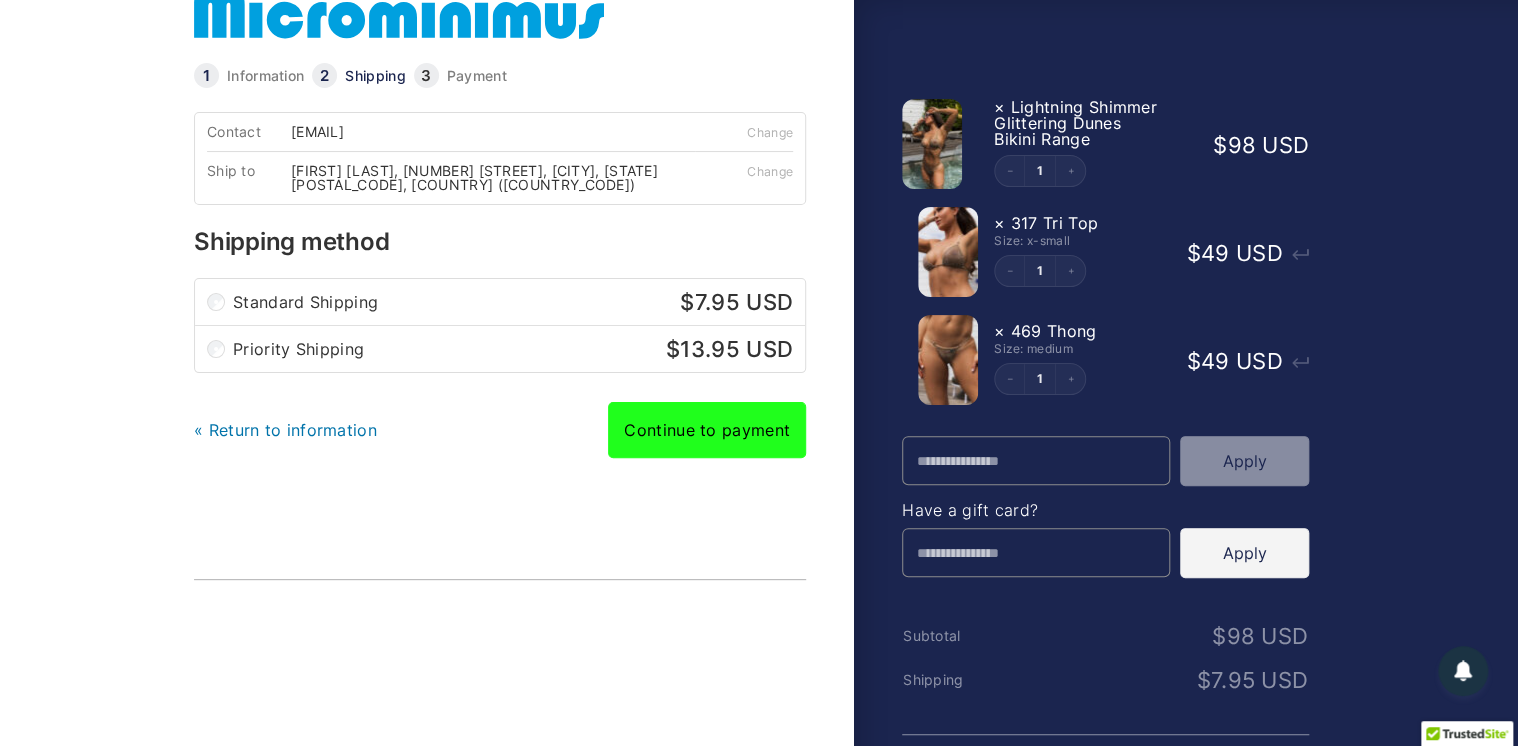 scroll, scrollTop: 186, scrollLeft: 0, axis: vertical 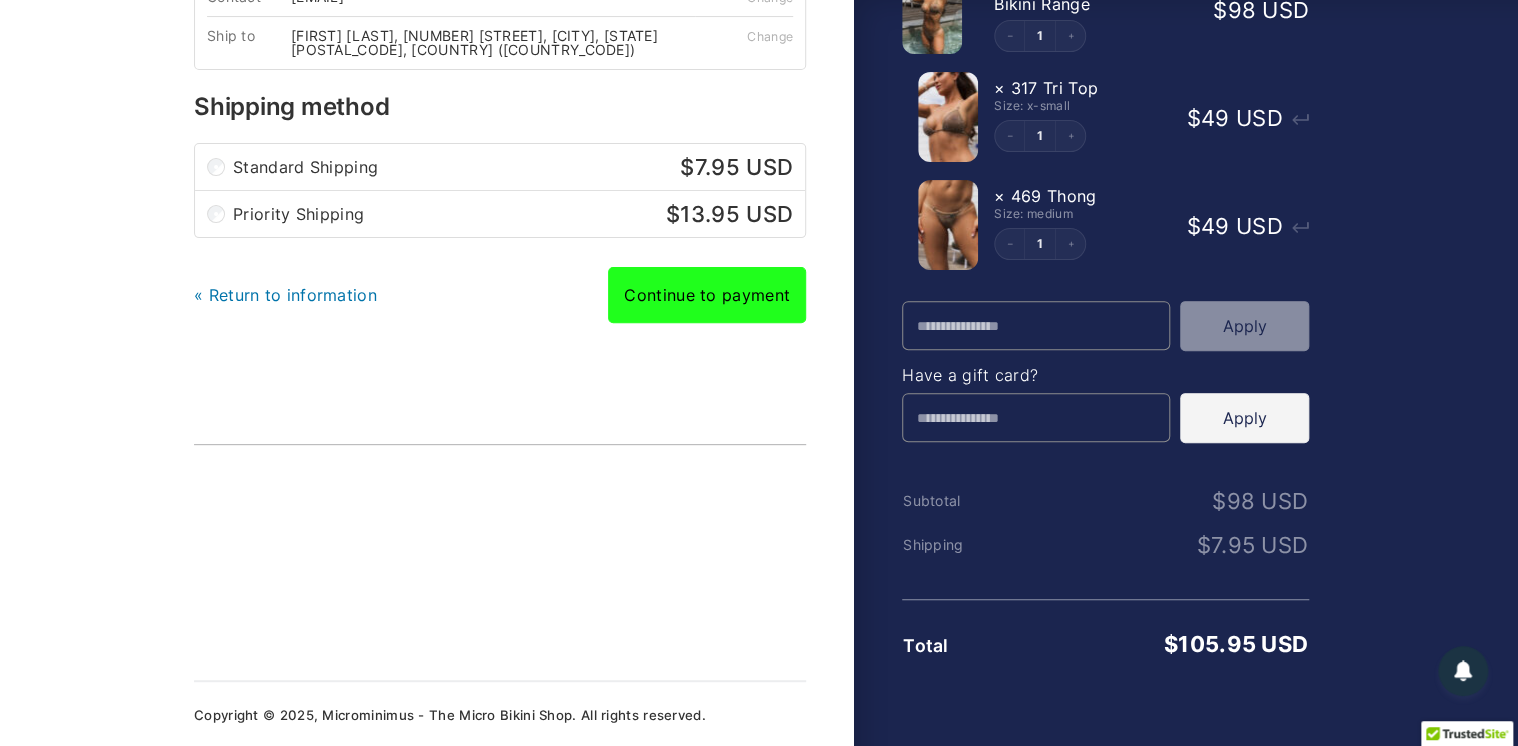 click on "Continue to payment" at bounding box center [707, 295] 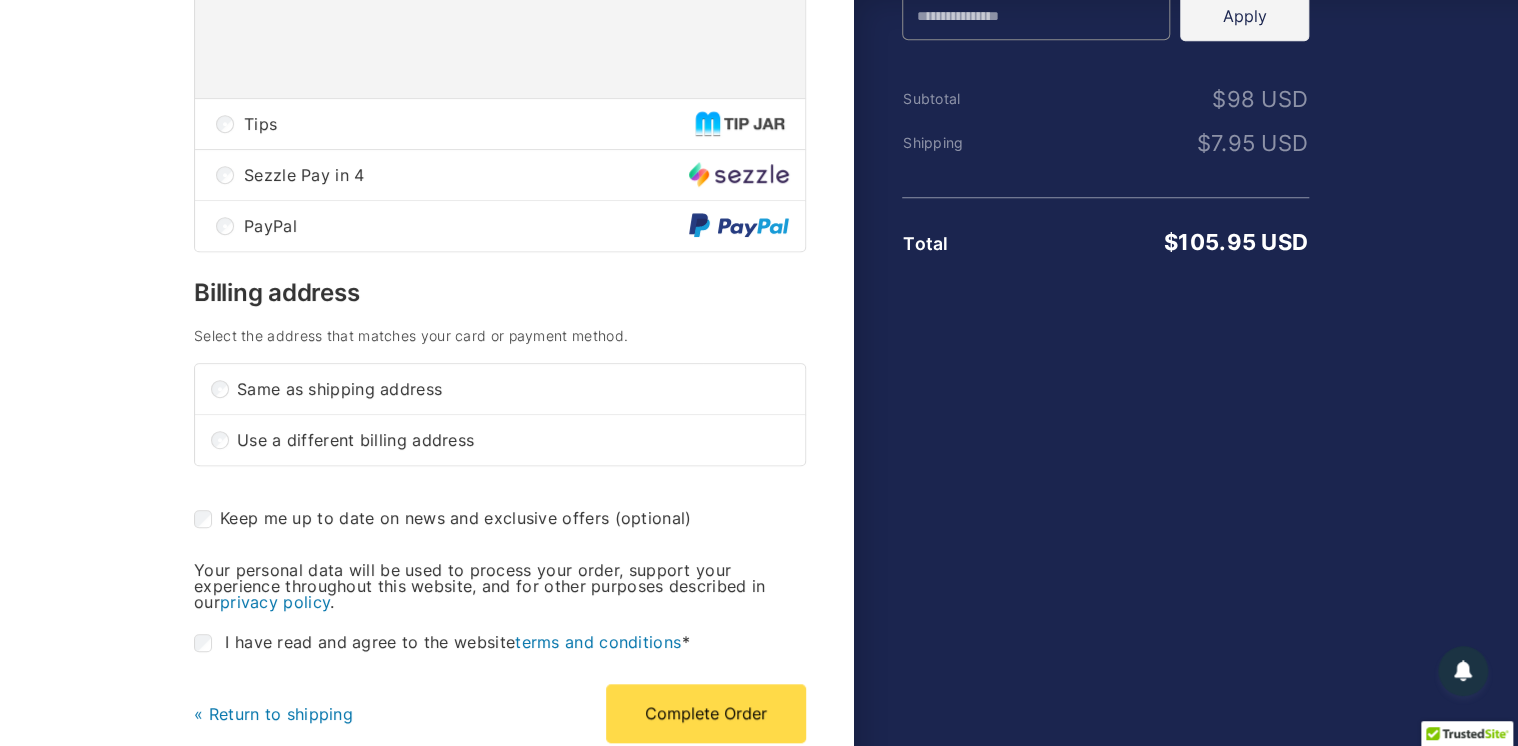 scroll, scrollTop: 560, scrollLeft: 0, axis: vertical 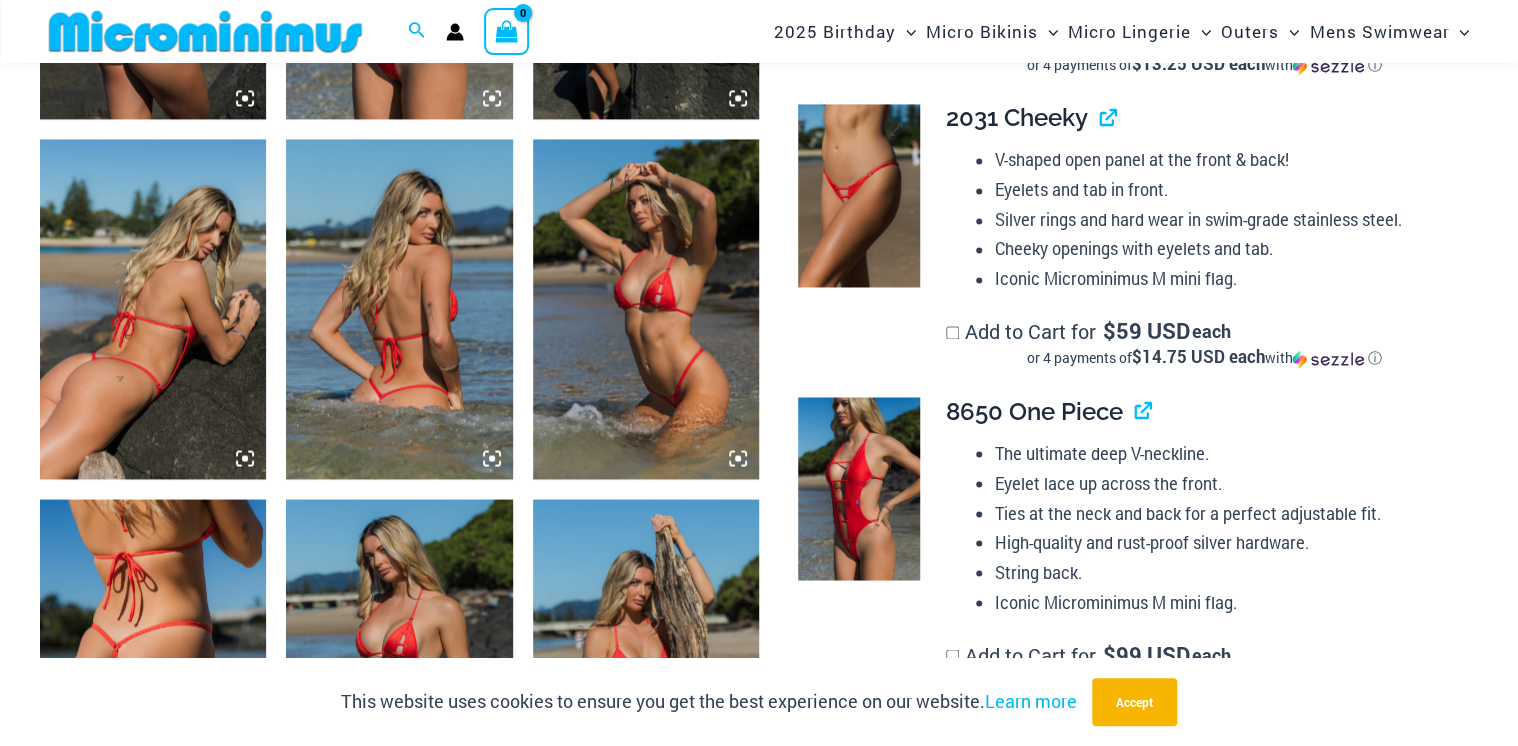 type on "**********" 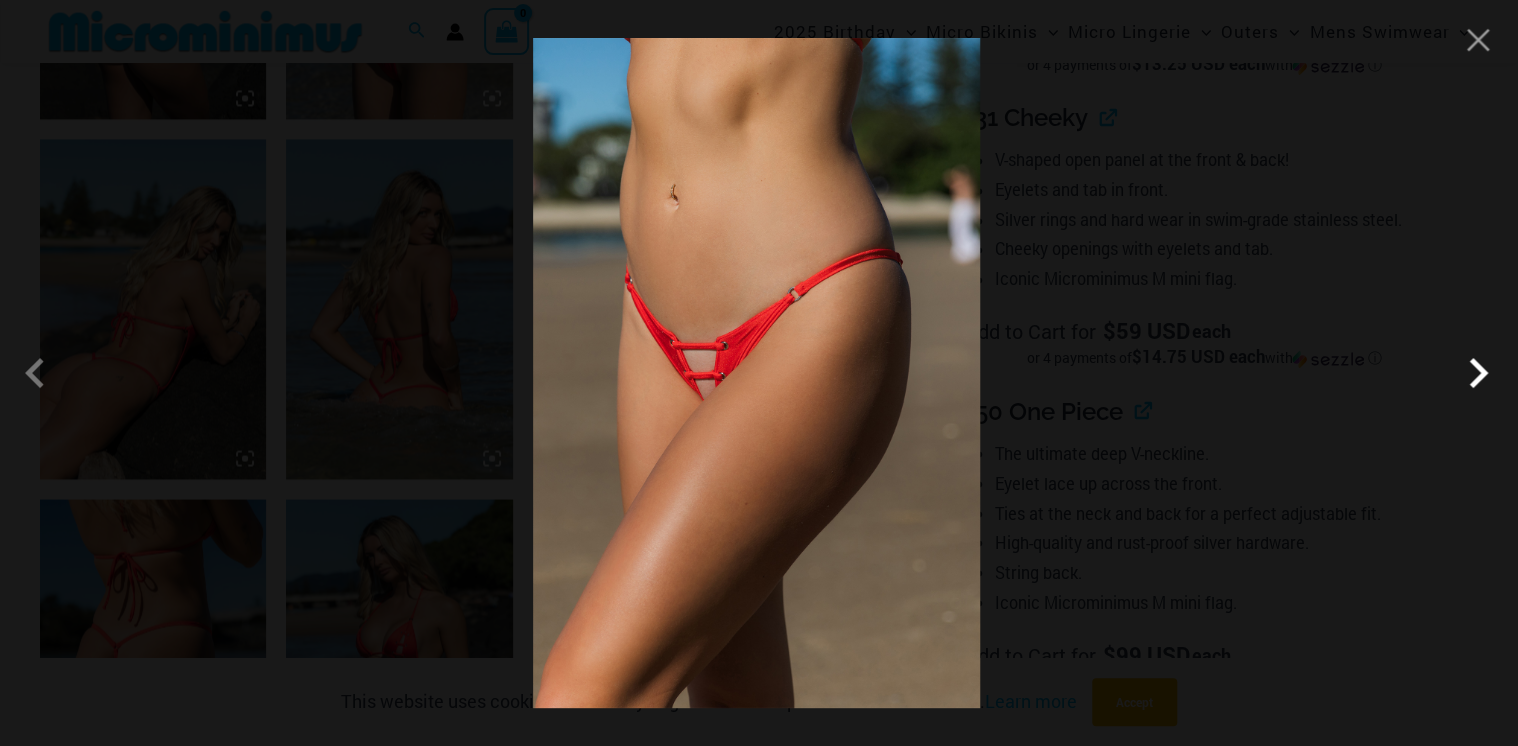 click at bounding box center [1478, 373] 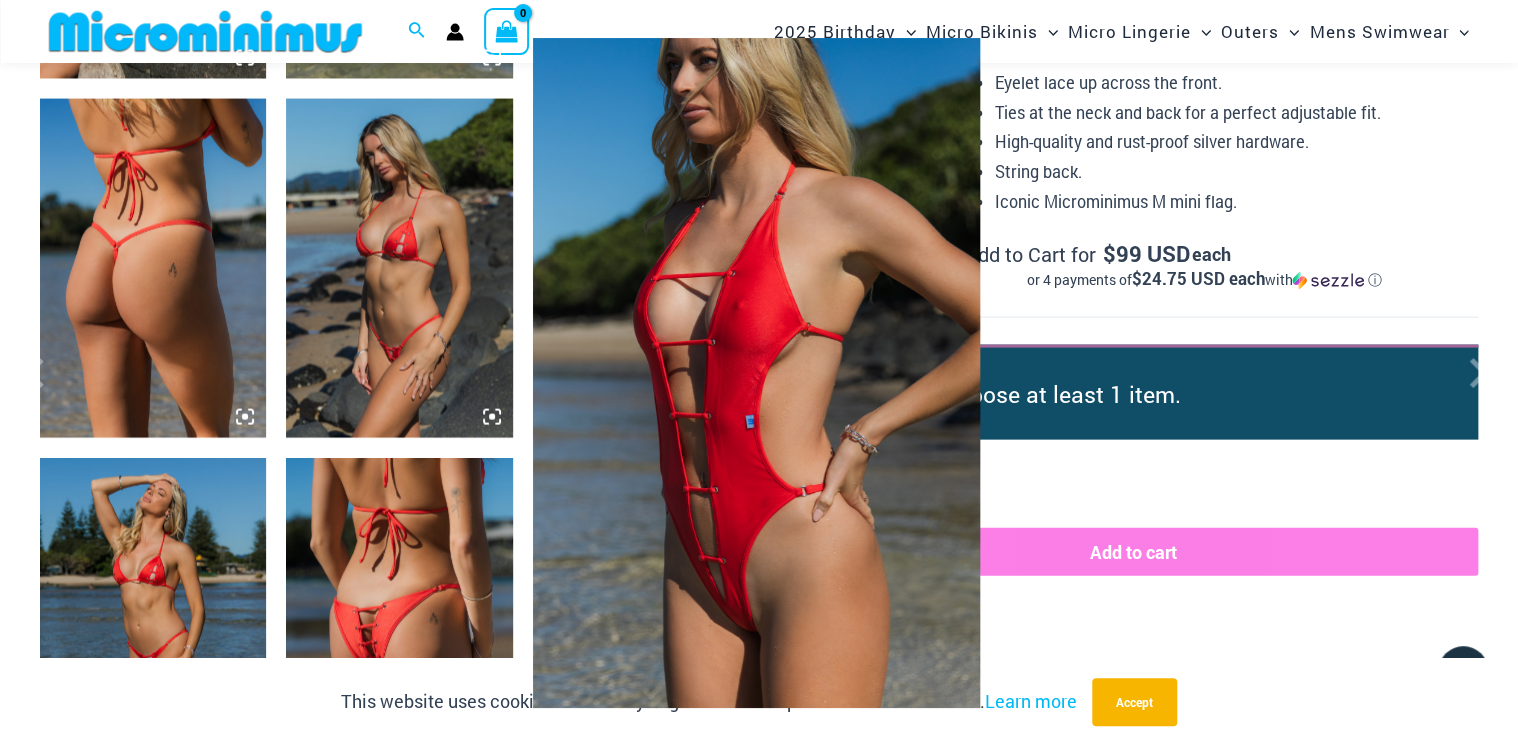 scroll, scrollTop: 1661, scrollLeft: 0, axis: vertical 